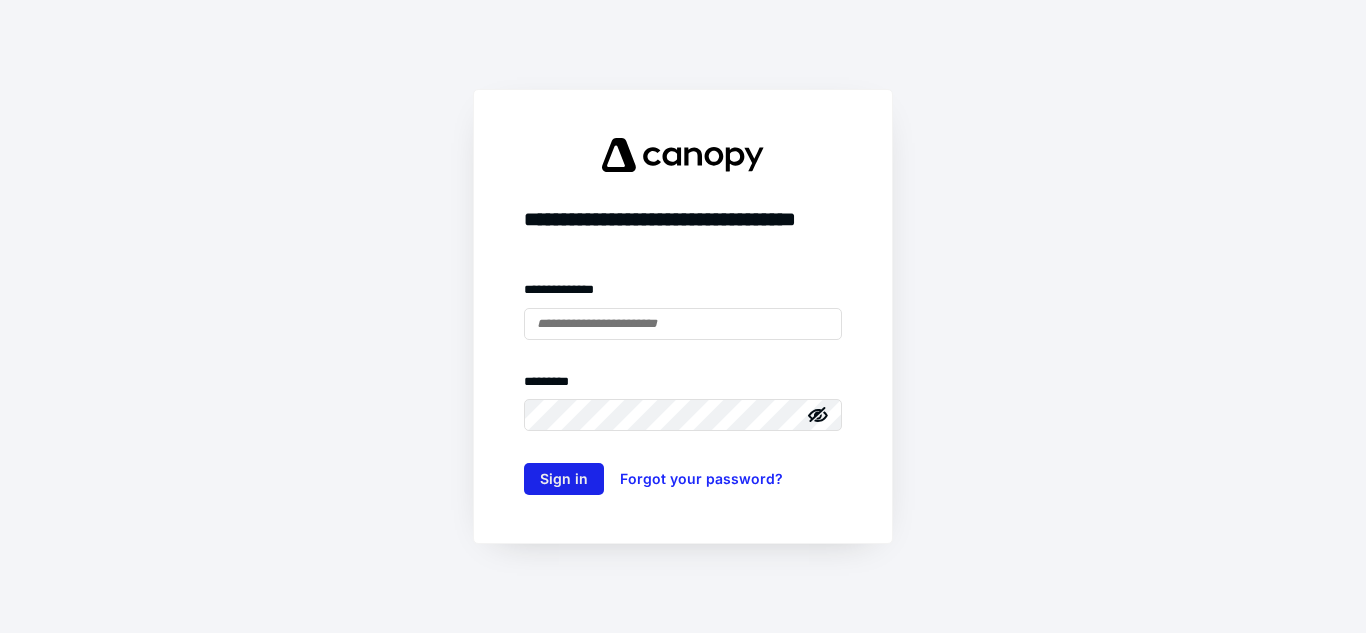 scroll, scrollTop: 0, scrollLeft: 0, axis: both 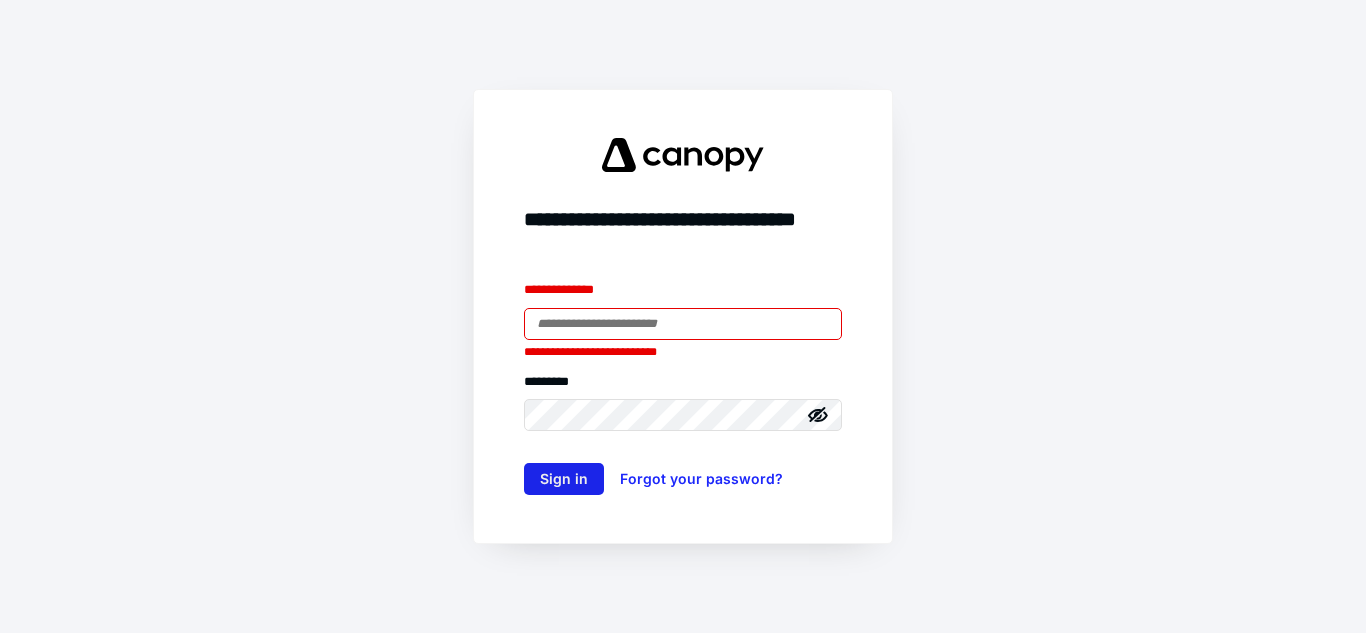 type on "**********" 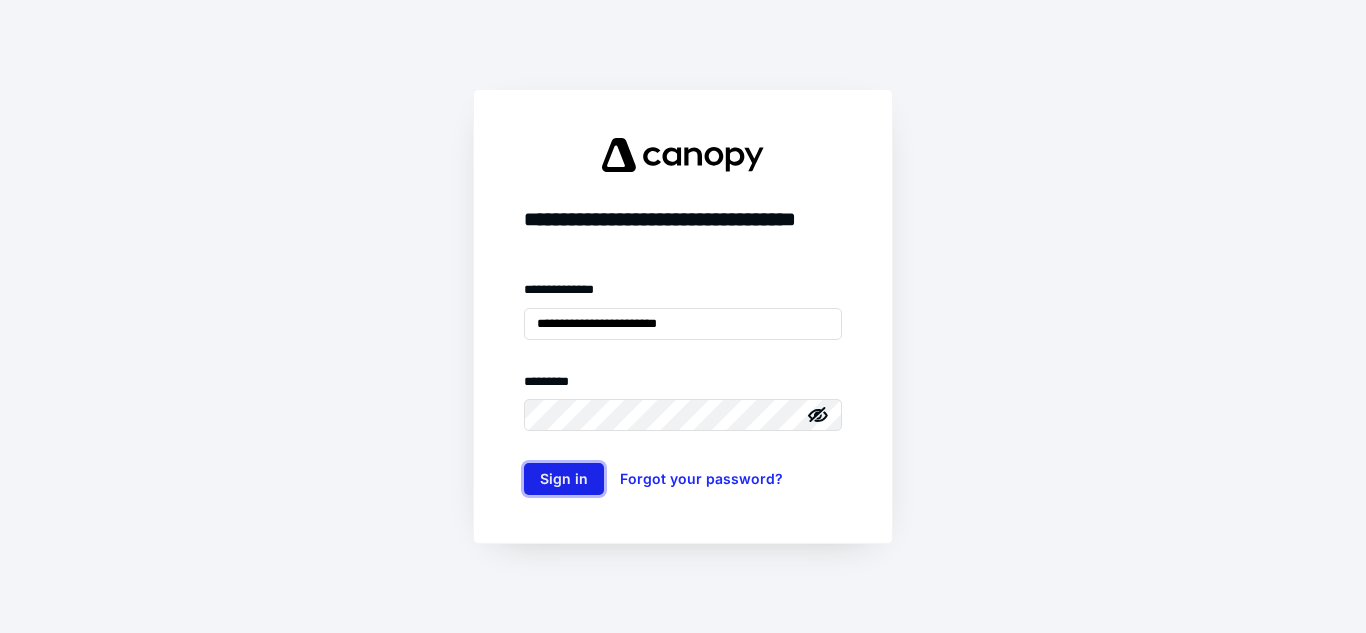 click on "Sign in" at bounding box center (564, 479) 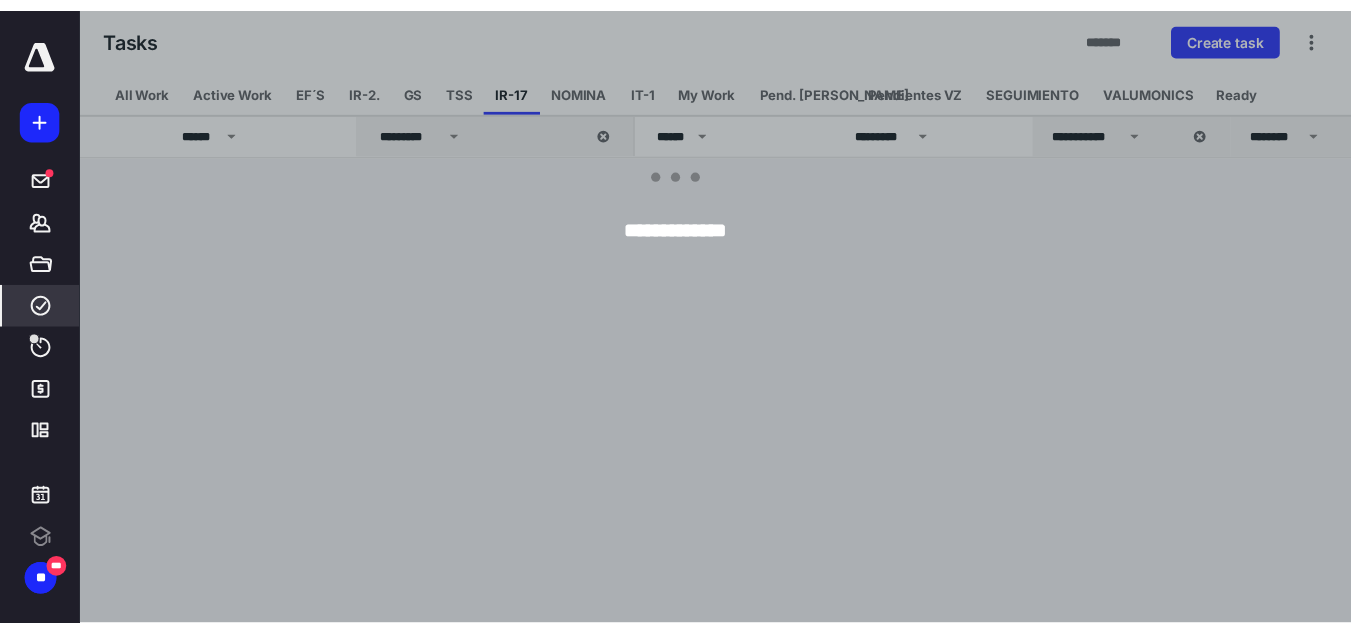 scroll, scrollTop: 0, scrollLeft: 0, axis: both 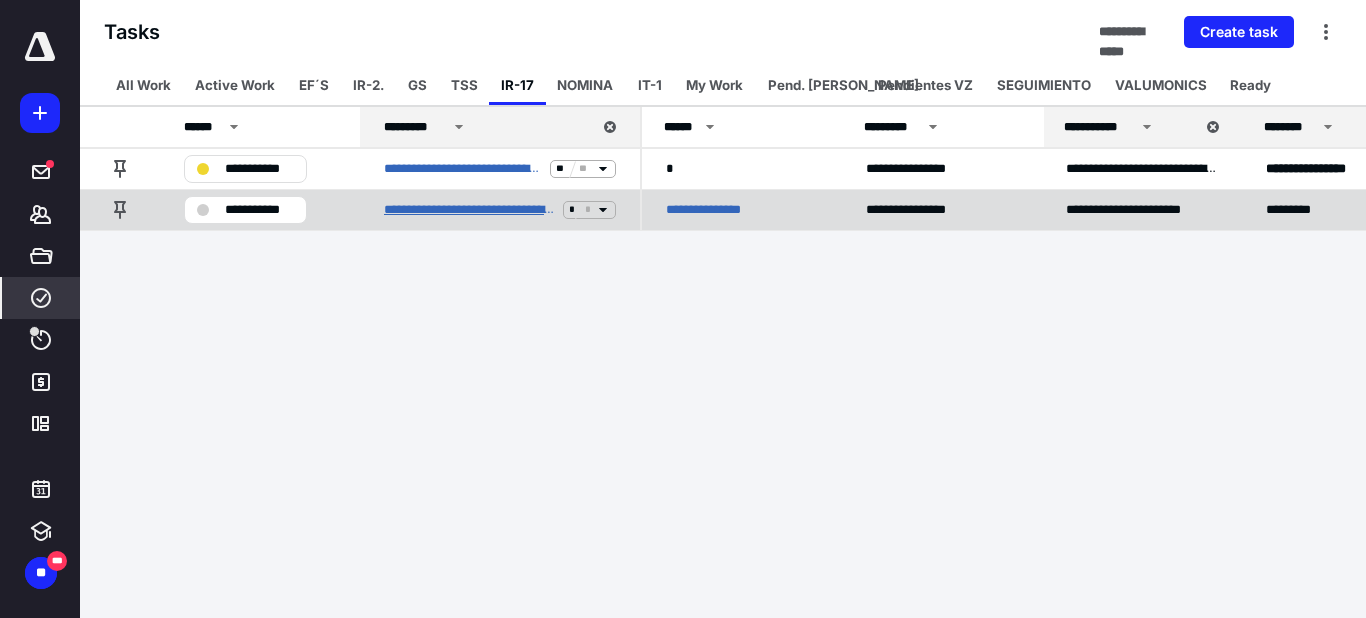 click on "**********" at bounding box center [469, 210] 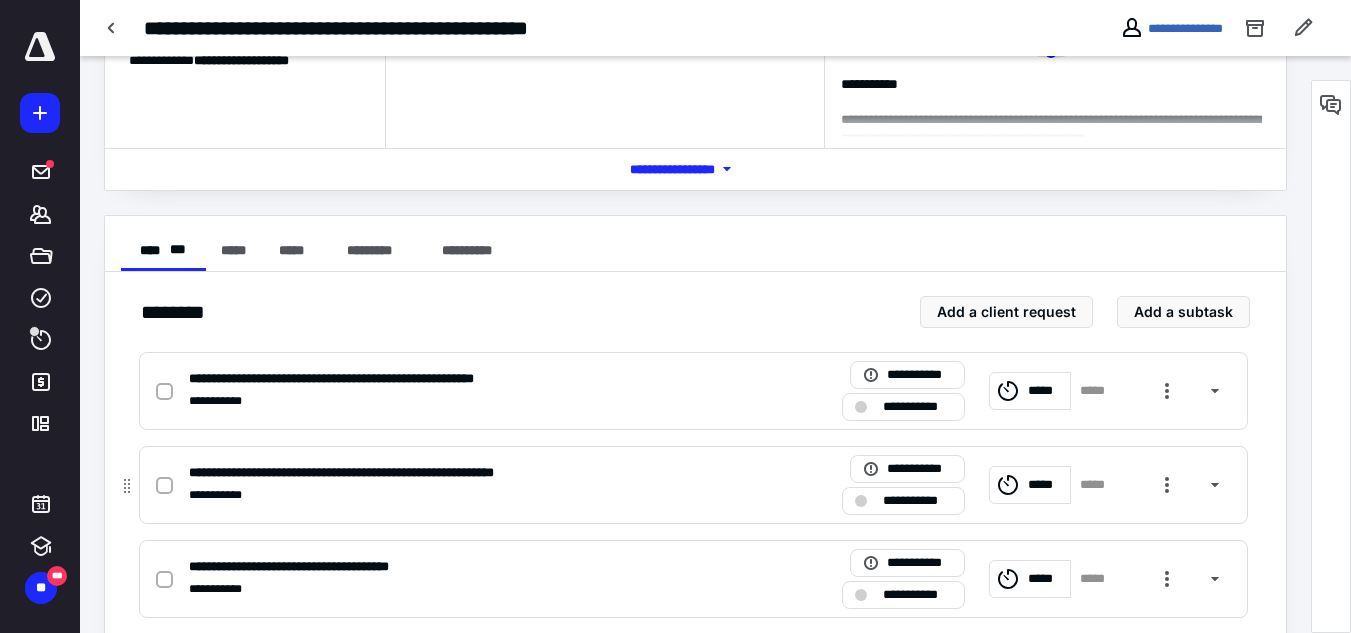 scroll, scrollTop: 400, scrollLeft: 0, axis: vertical 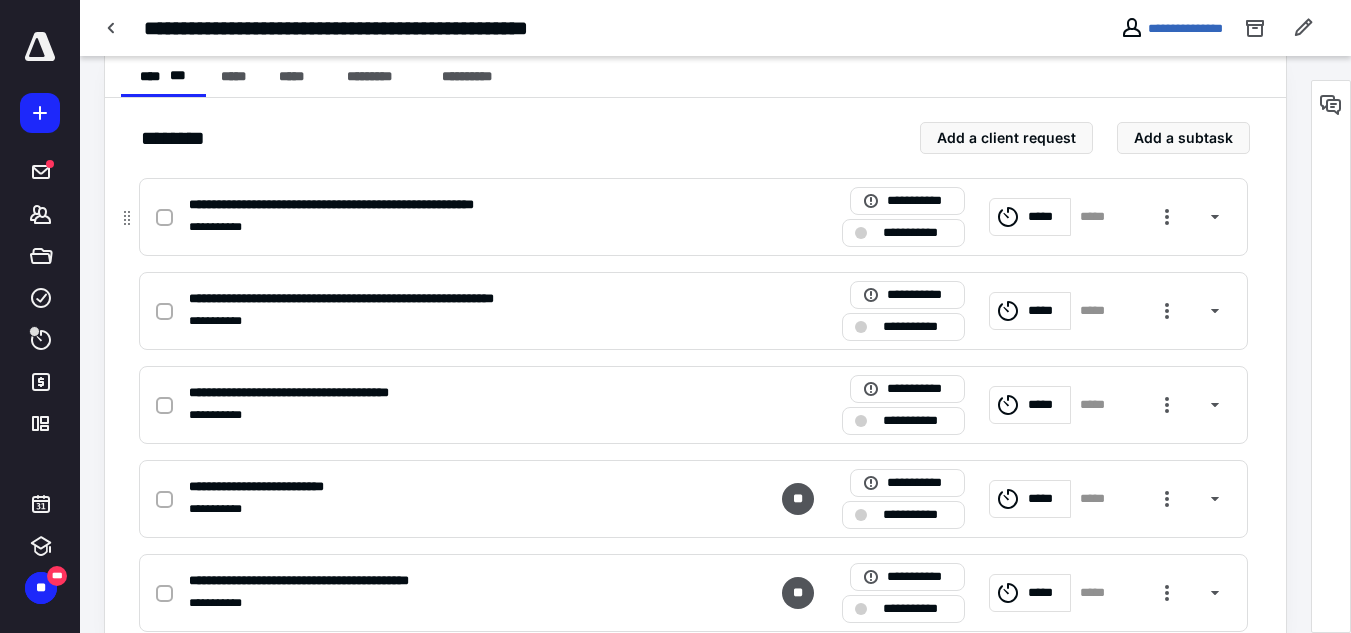 click 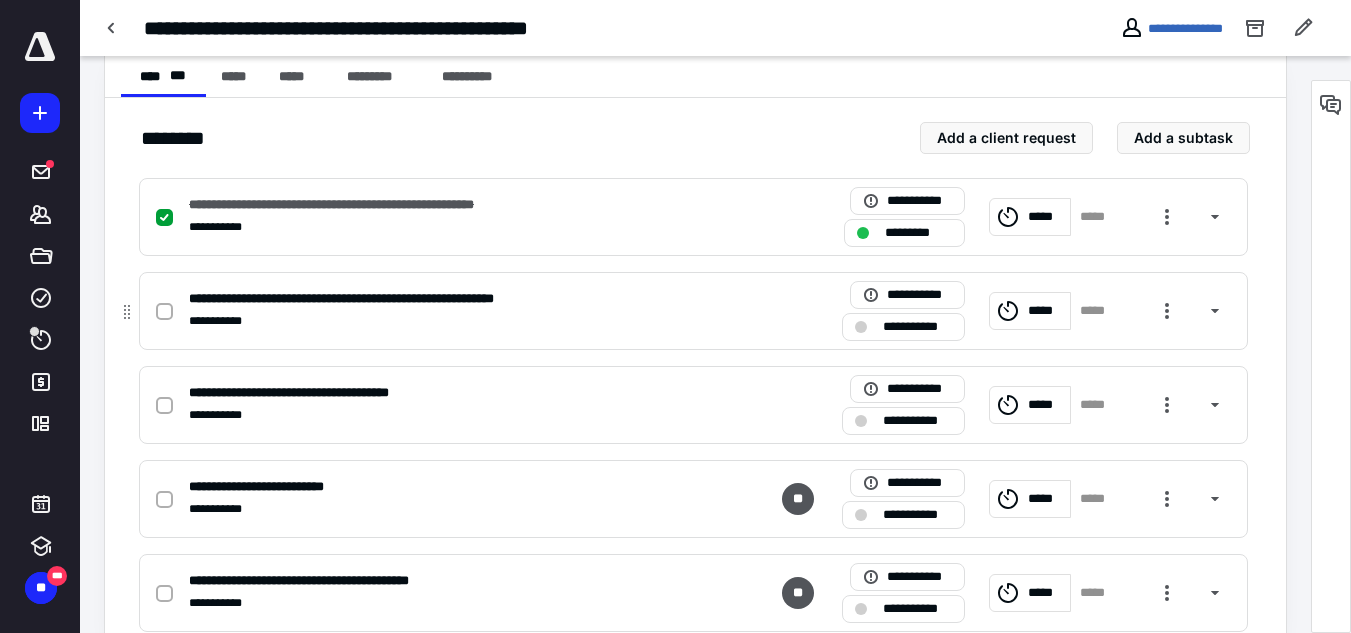 click 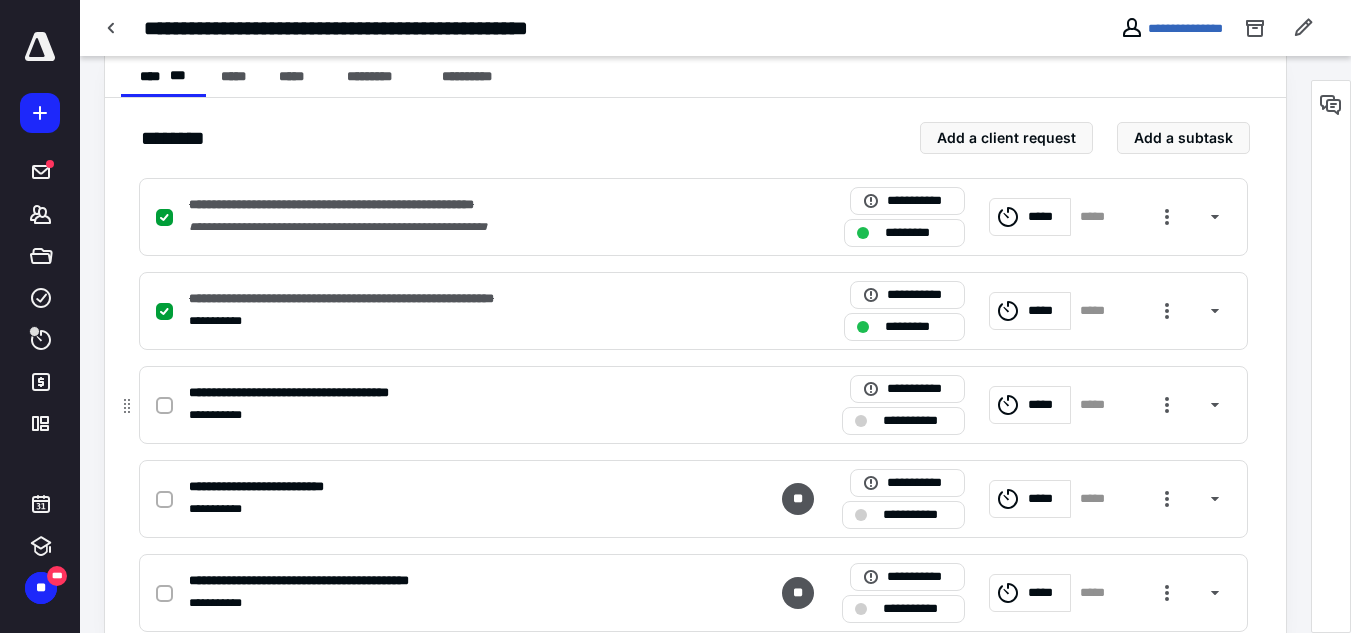 click at bounding box center (164, 406) 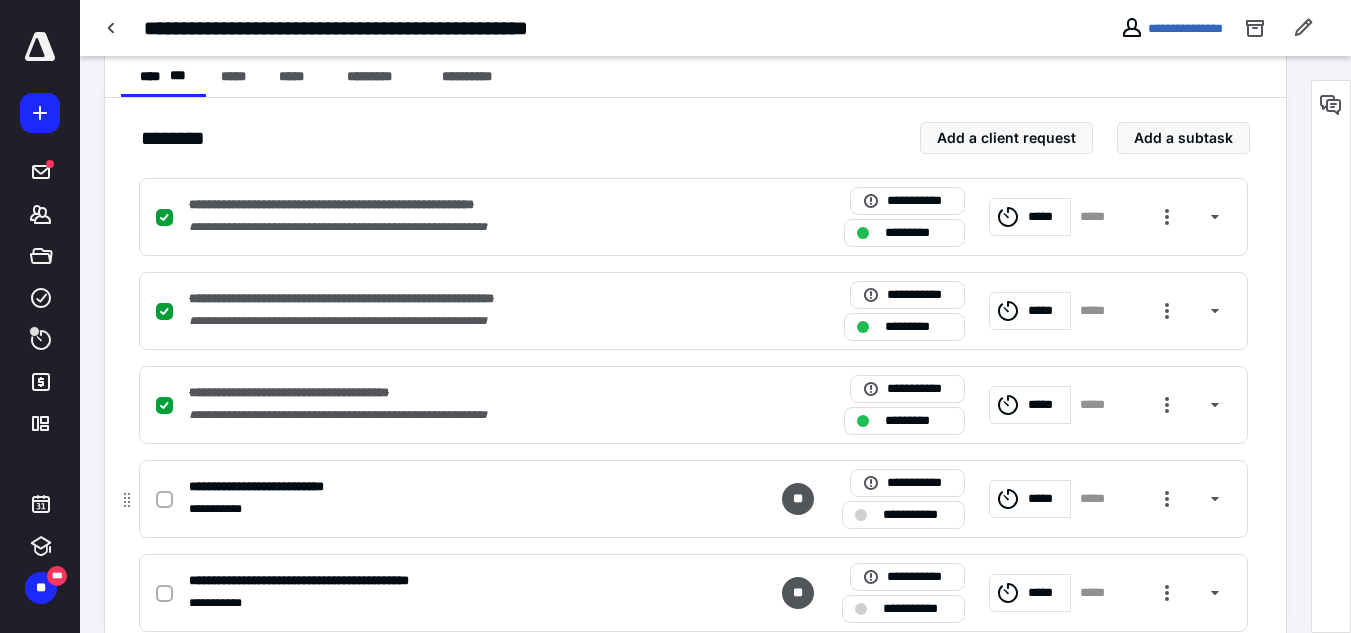 click 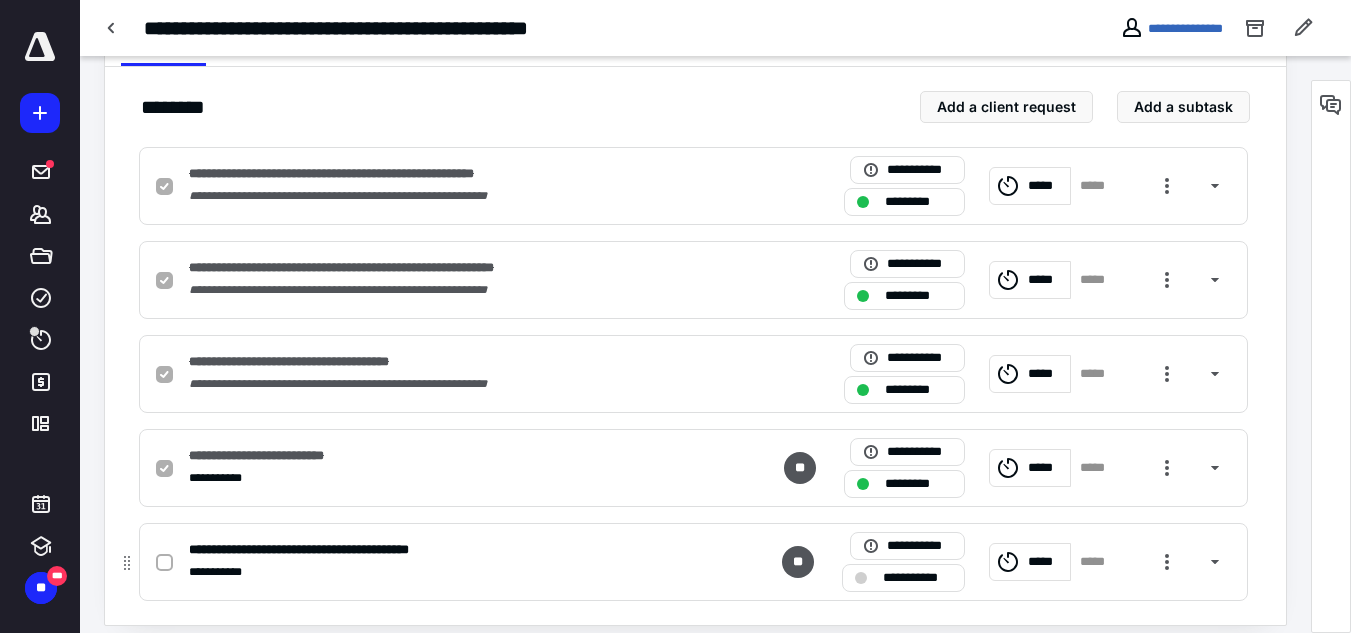 scroll, scrollTop: 448, scrollLeft: 0, axis: vertical 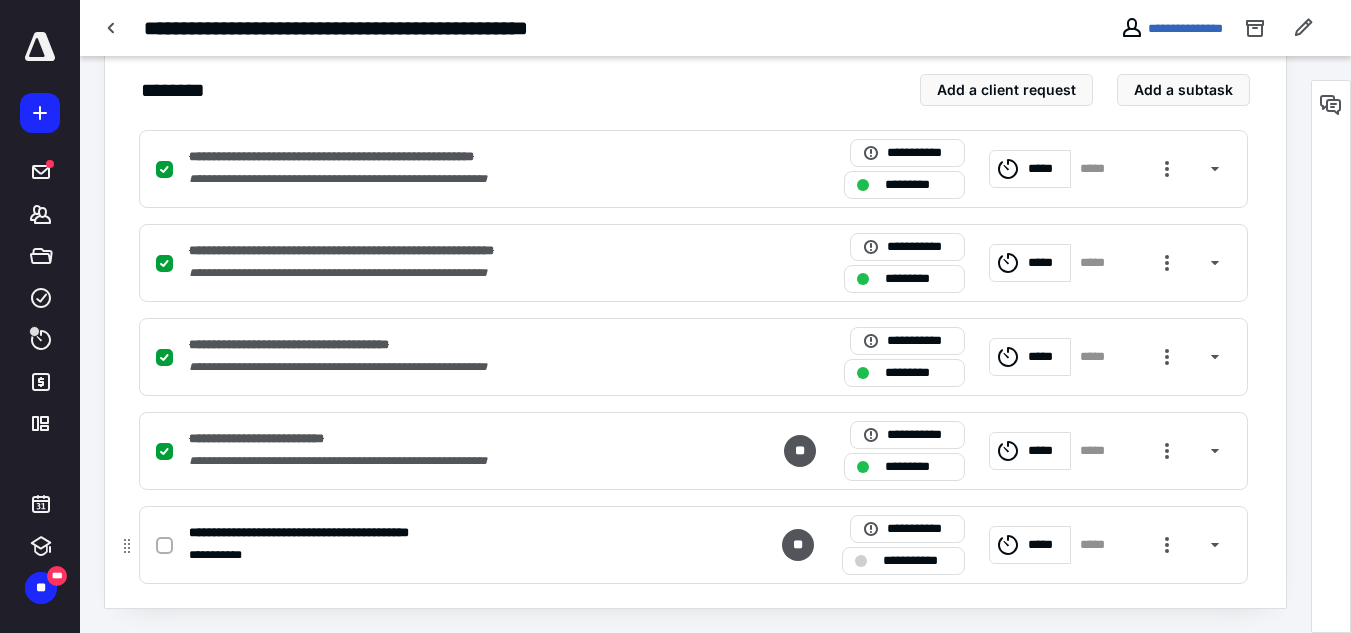 click at bounding box center [861, 561] 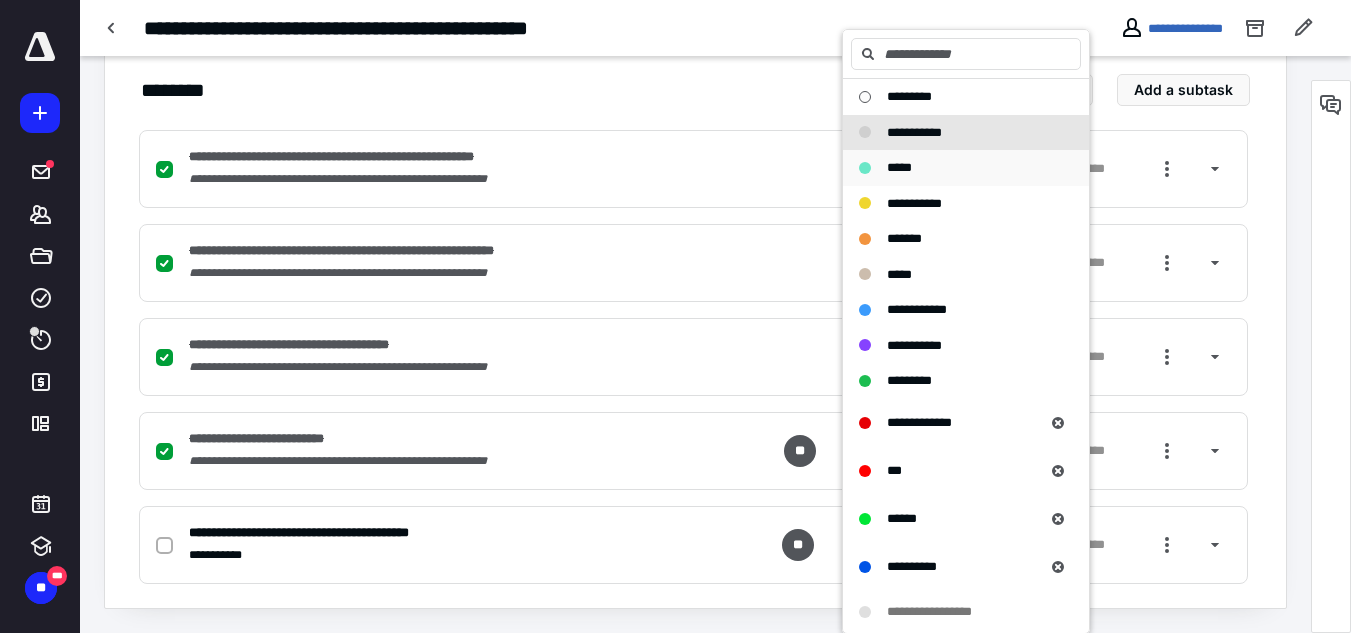 click on "*****" at bounding box center (899, 167) 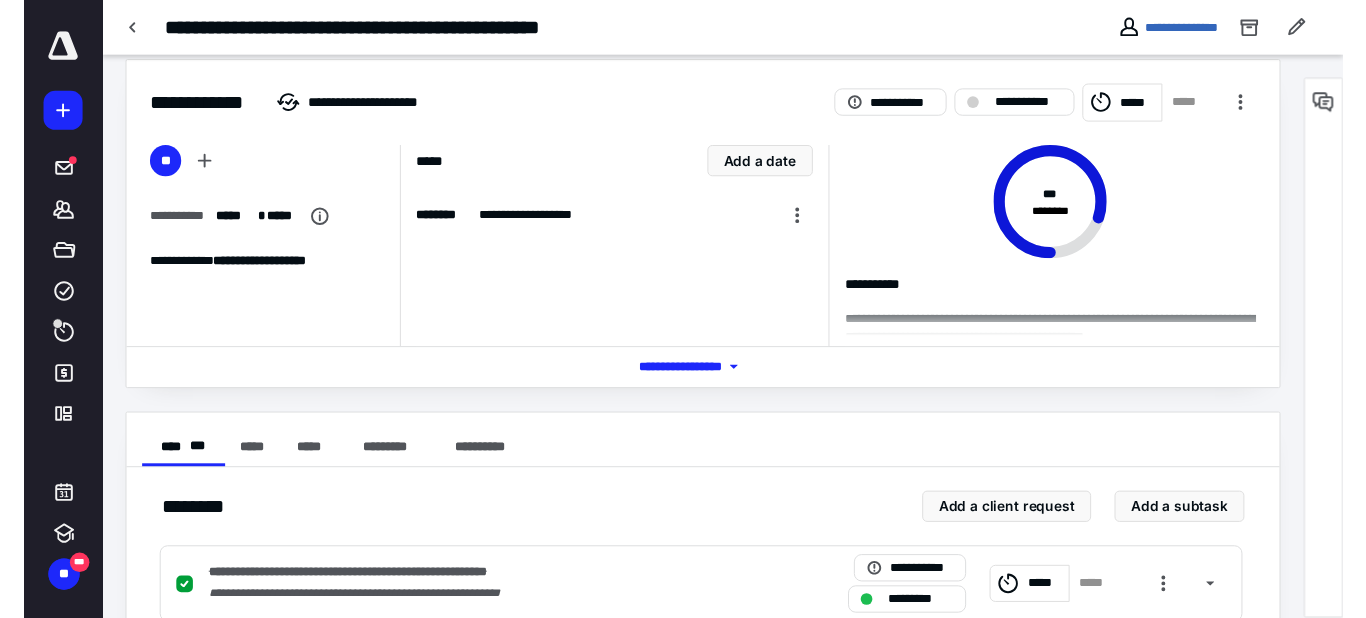 scroll, scrollTop: 0, scrollLeft: 0, axis: both 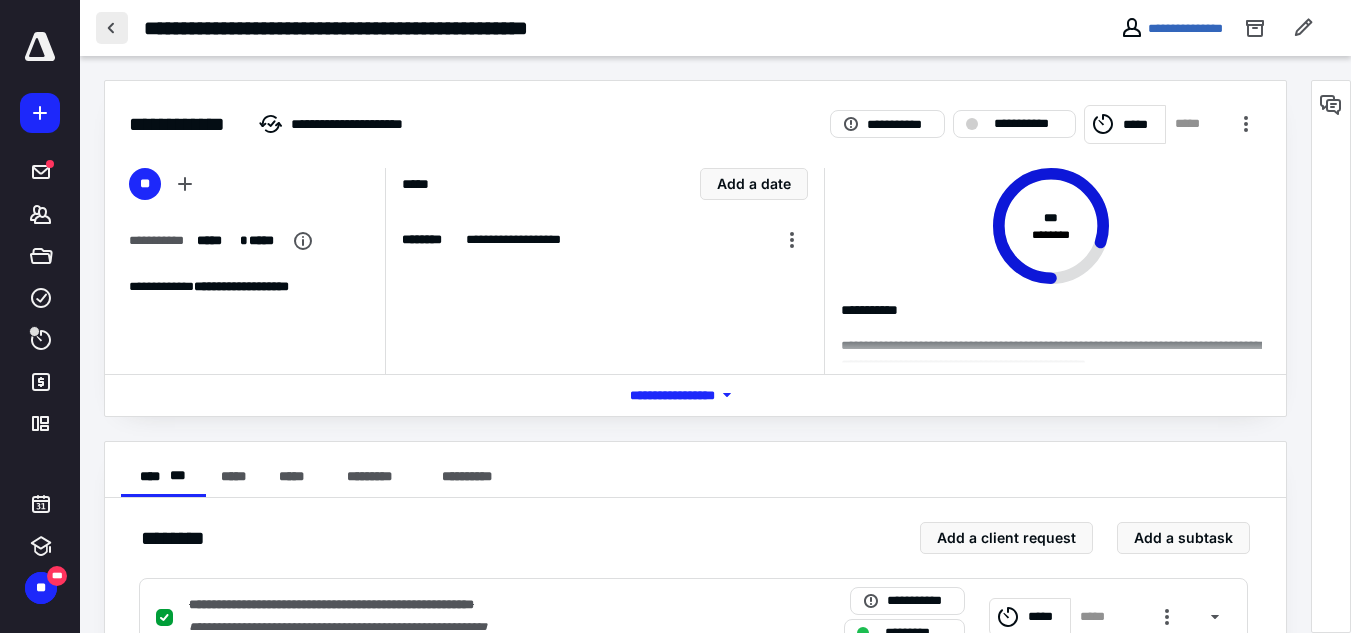 click at bounding box center [112, 28] 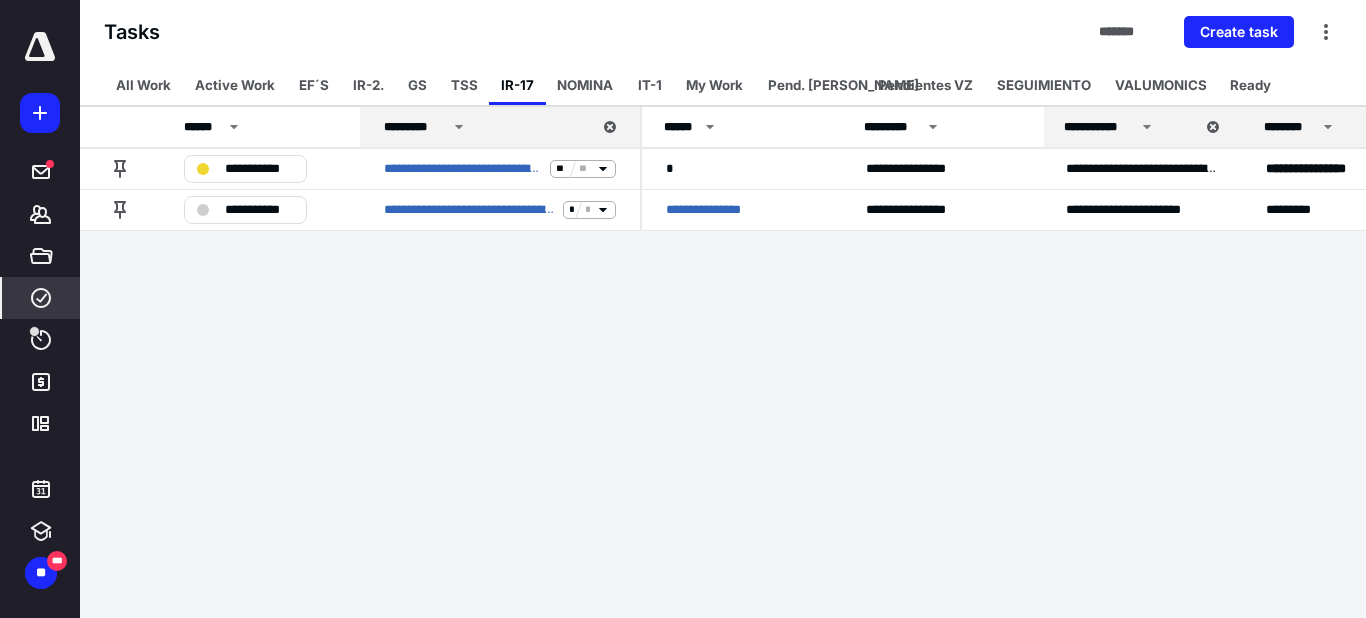 click on "**********" at bounding box center (683, 309) 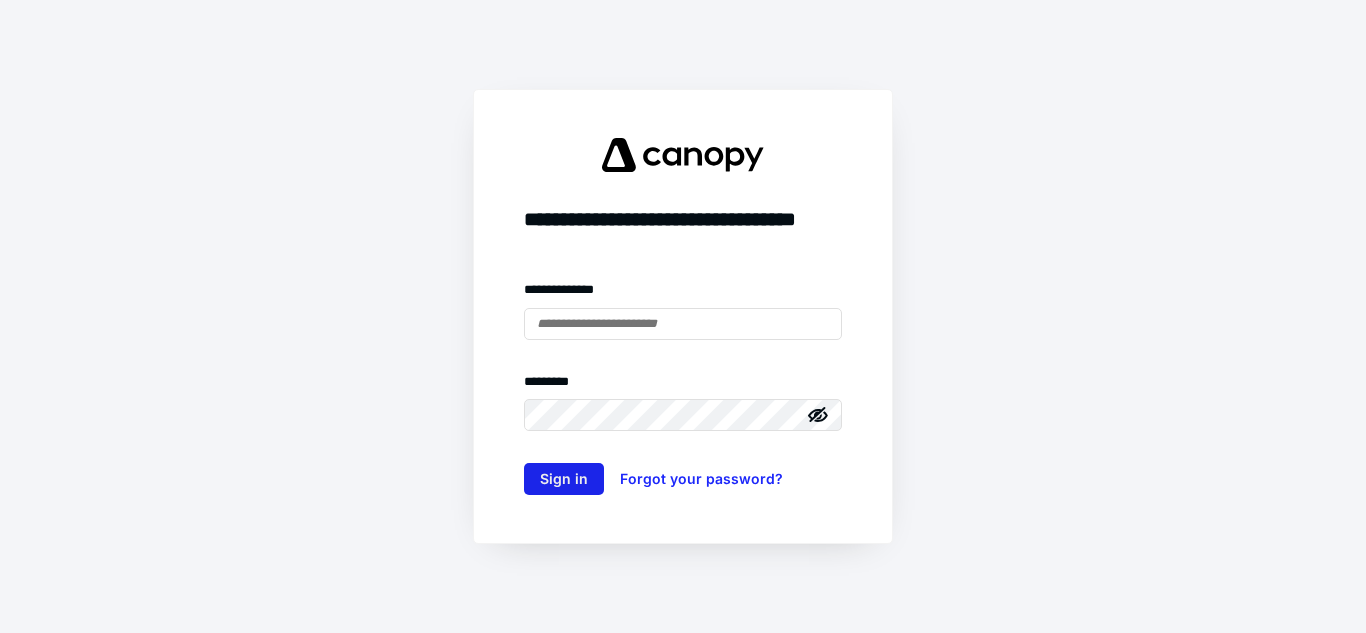 scroll, scrollTop: 0, scrollLeft: 0, axis: both 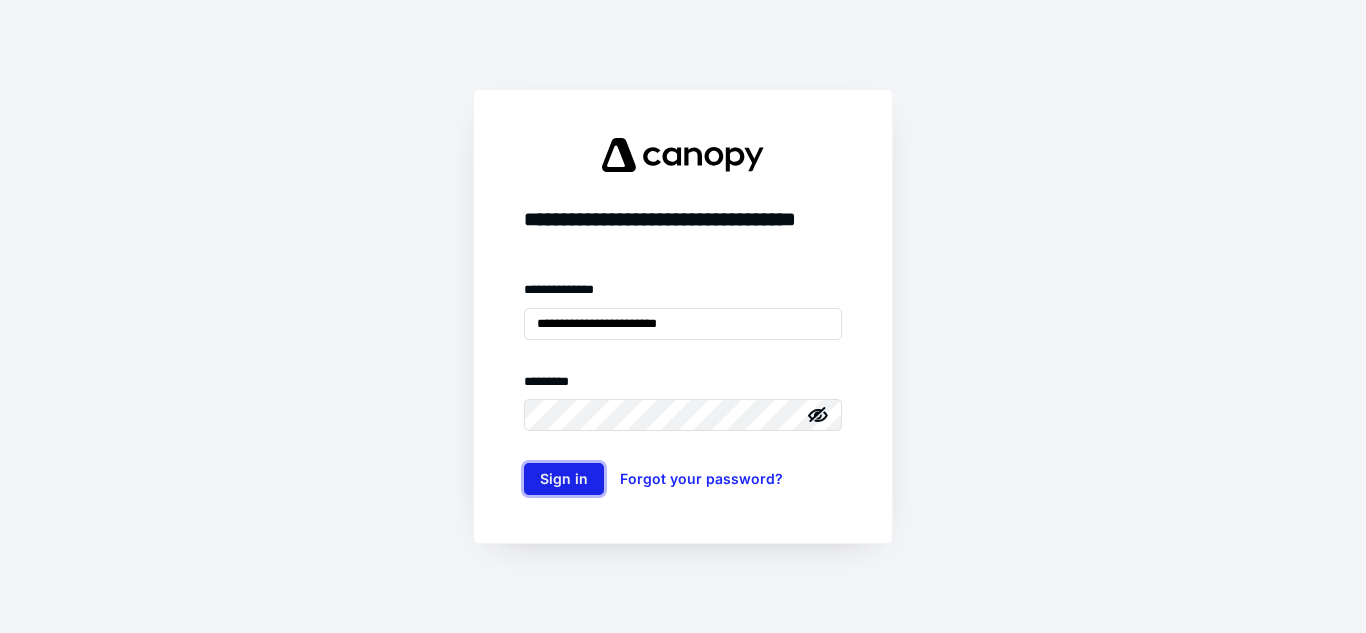 click on "Sign in" at bounding box center (564, 479) 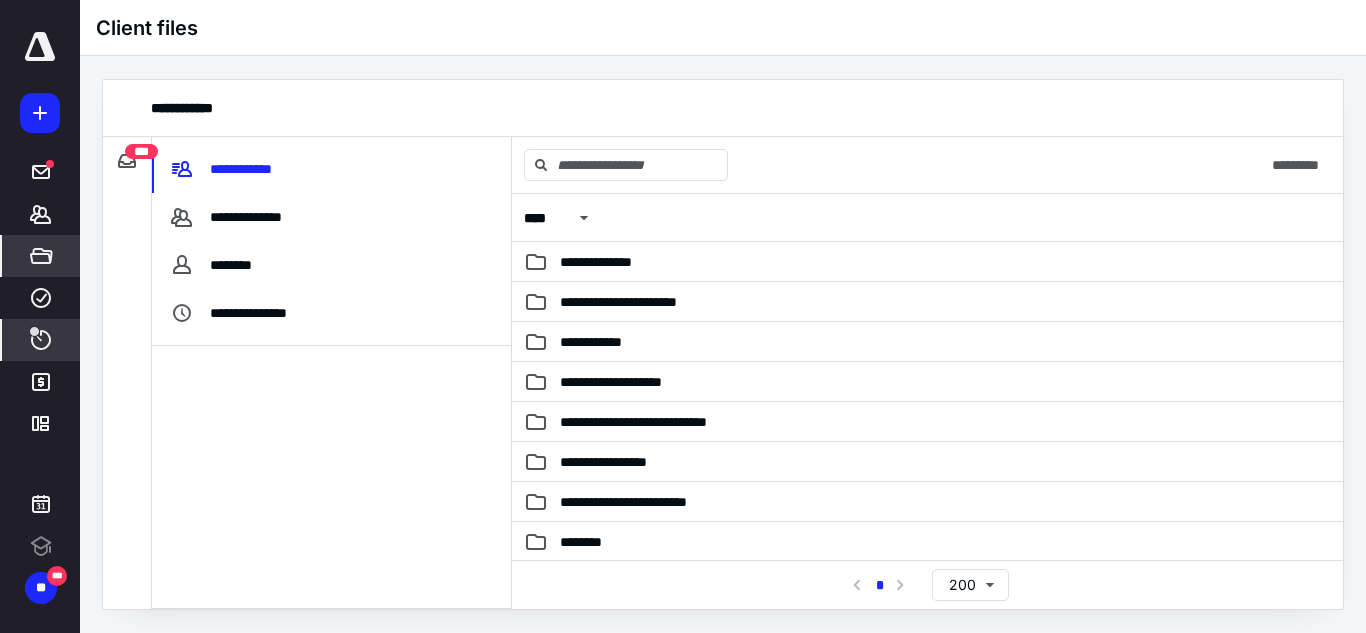 scroll, scrollTop: 0, scrollLeft: 0, axis: both 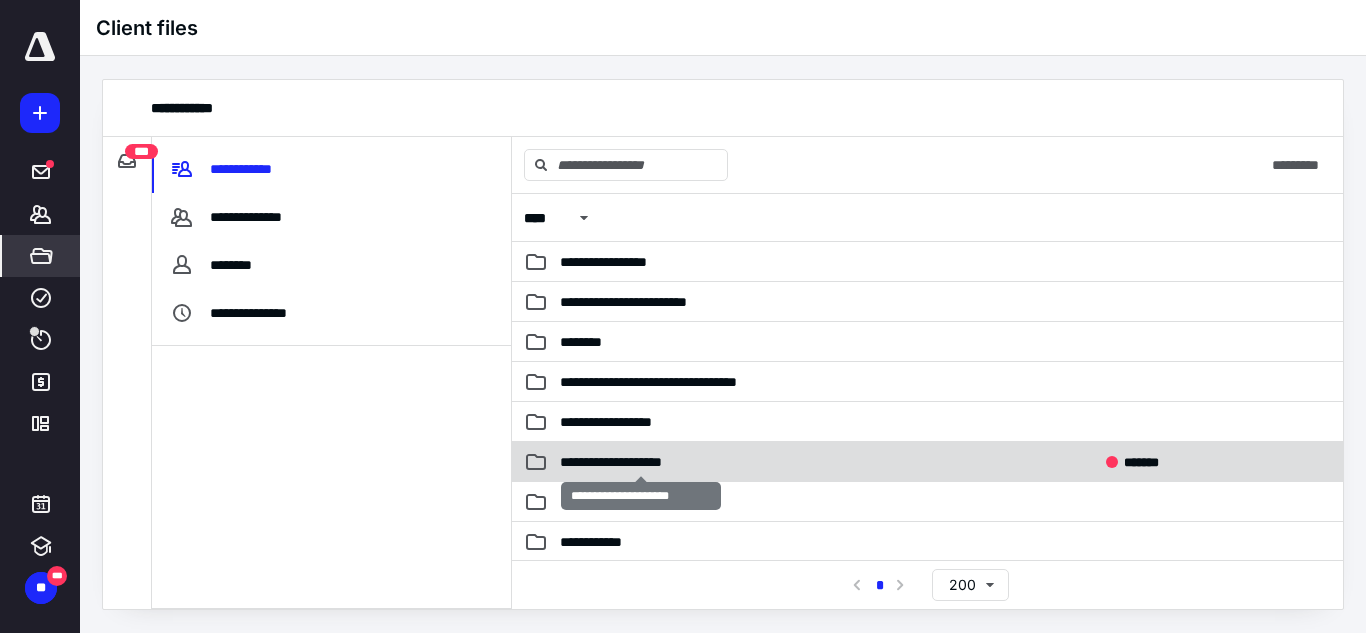 click on "**********" at bounding box center [641, 462] 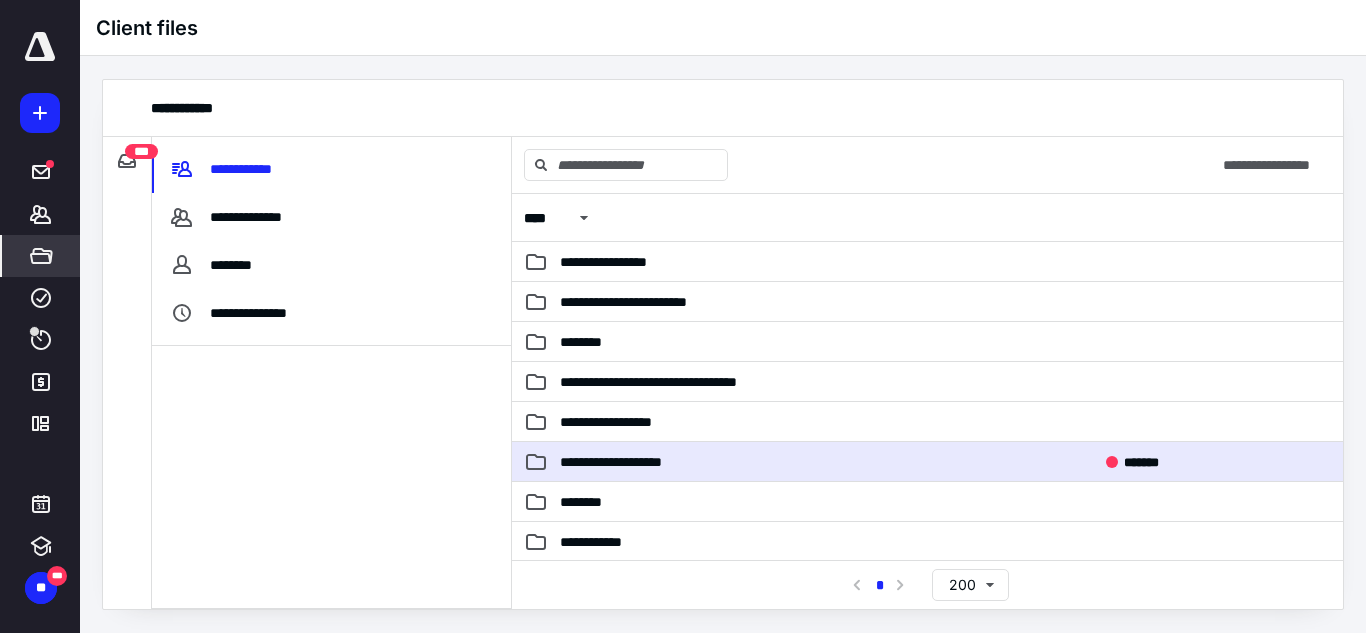 click on "**********" at bounding box center (641, 462) 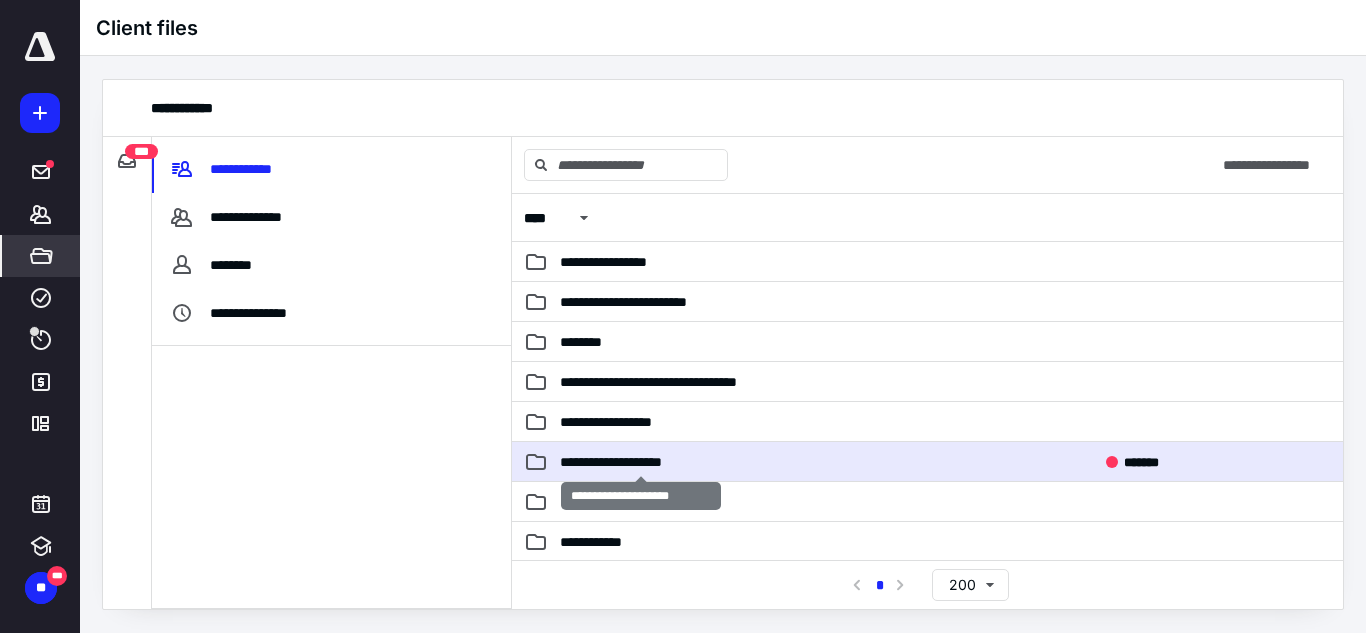 click on "**********" at bounding box center (641, 462) 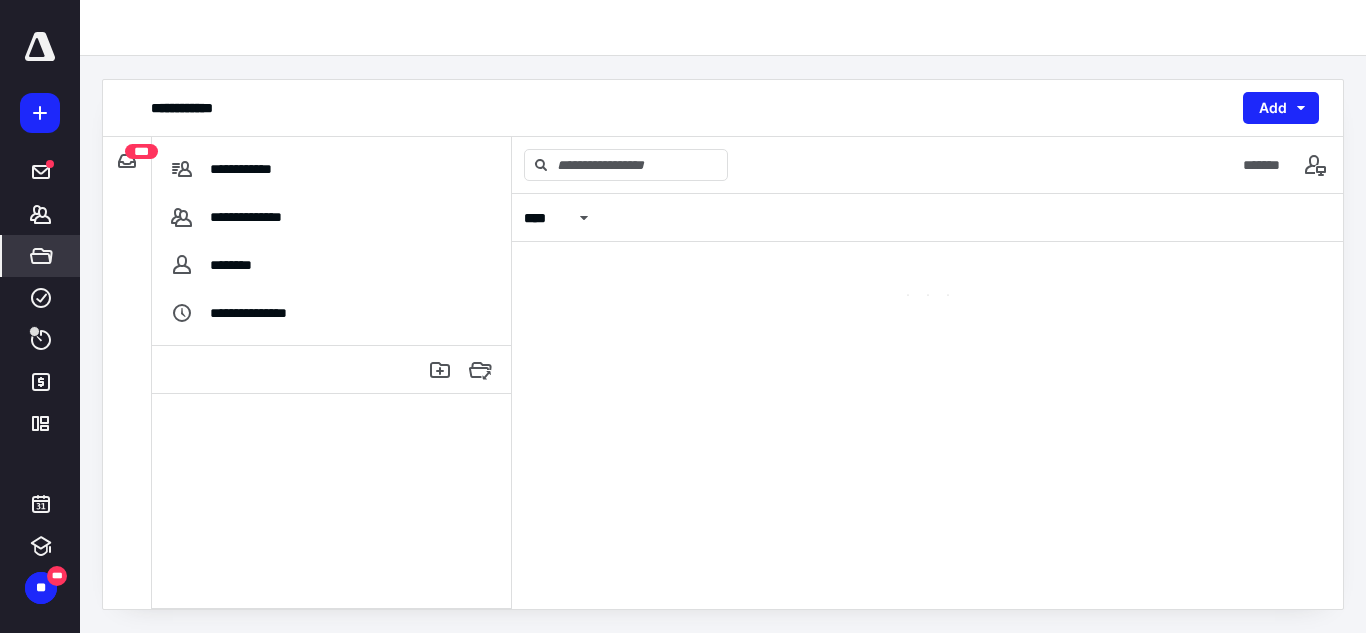 scroll, scrollTop: 0, scrollLeft: 0, axis: both 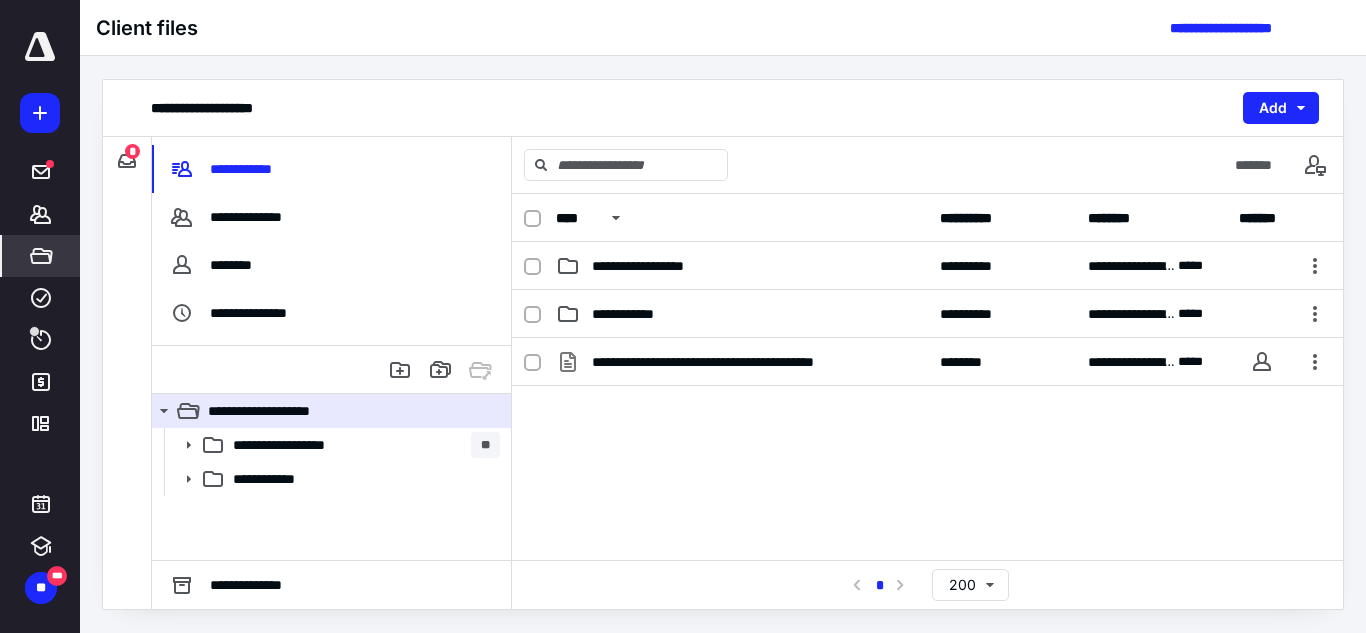 click on "*" at bounding box center [132, 151] 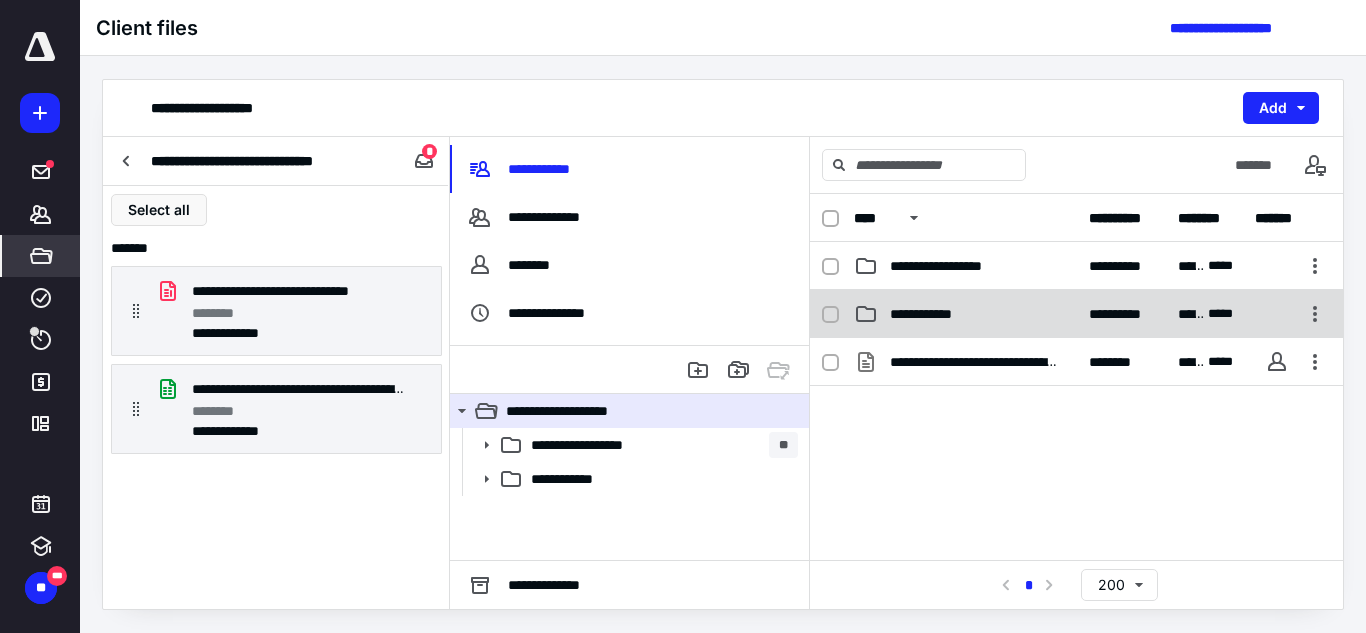 click on "**********" at bounding box center (941, 314) 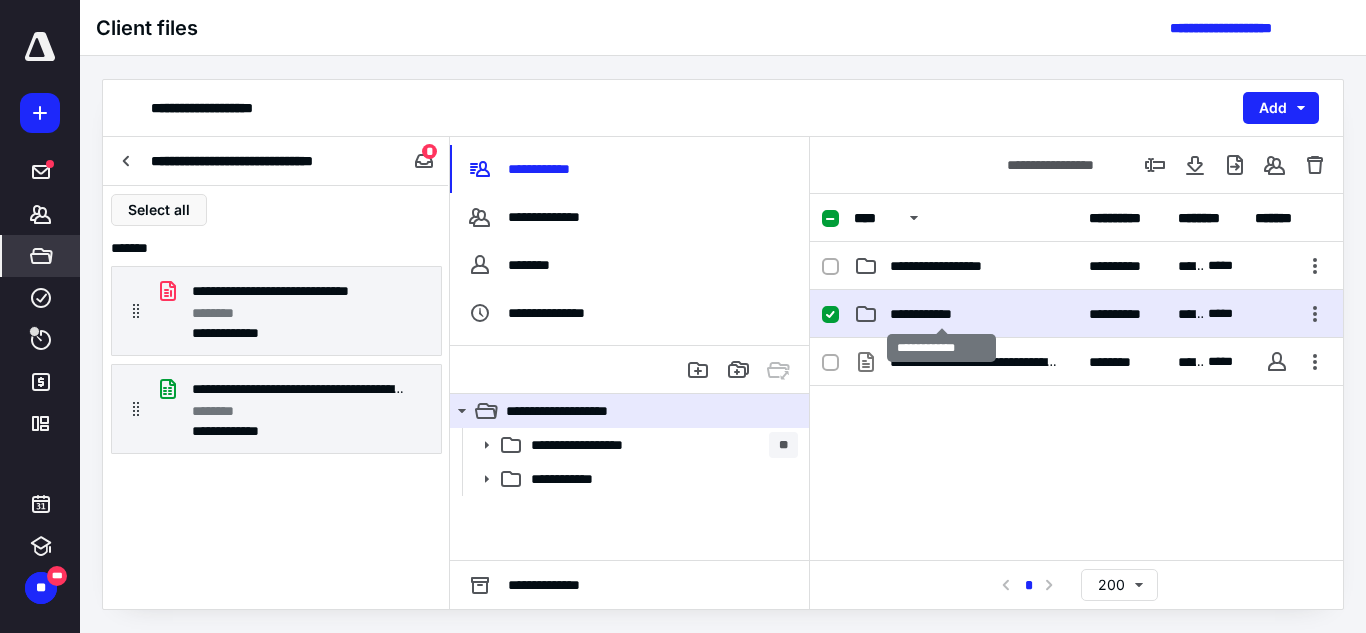 click on "**********" at bounding box center (941, 314) 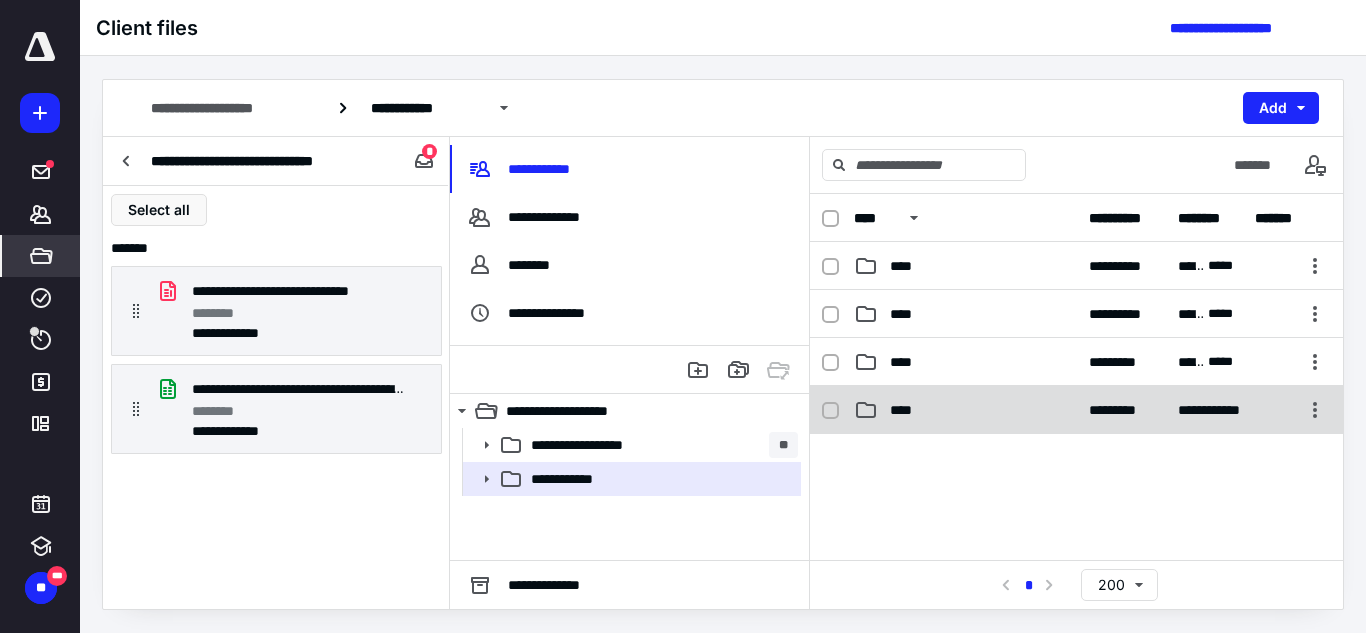 click on "****" at bounding box center [965, 410] 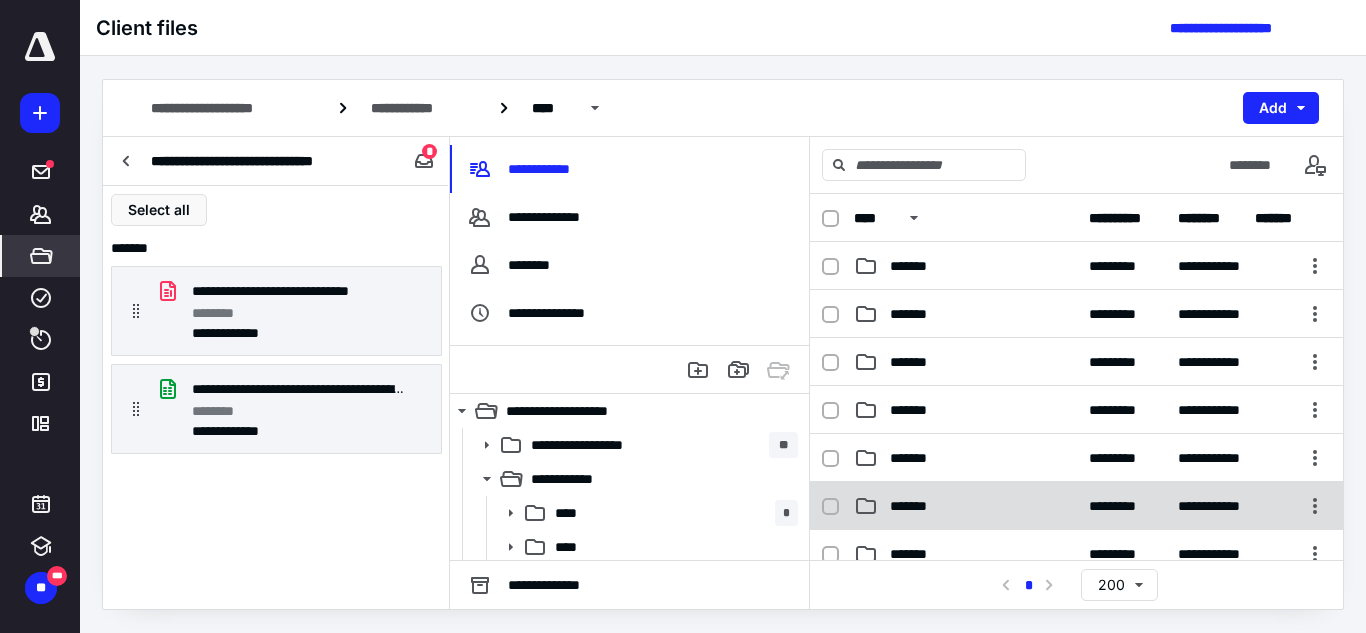 click on "*******" at bounding box center (965, 506) 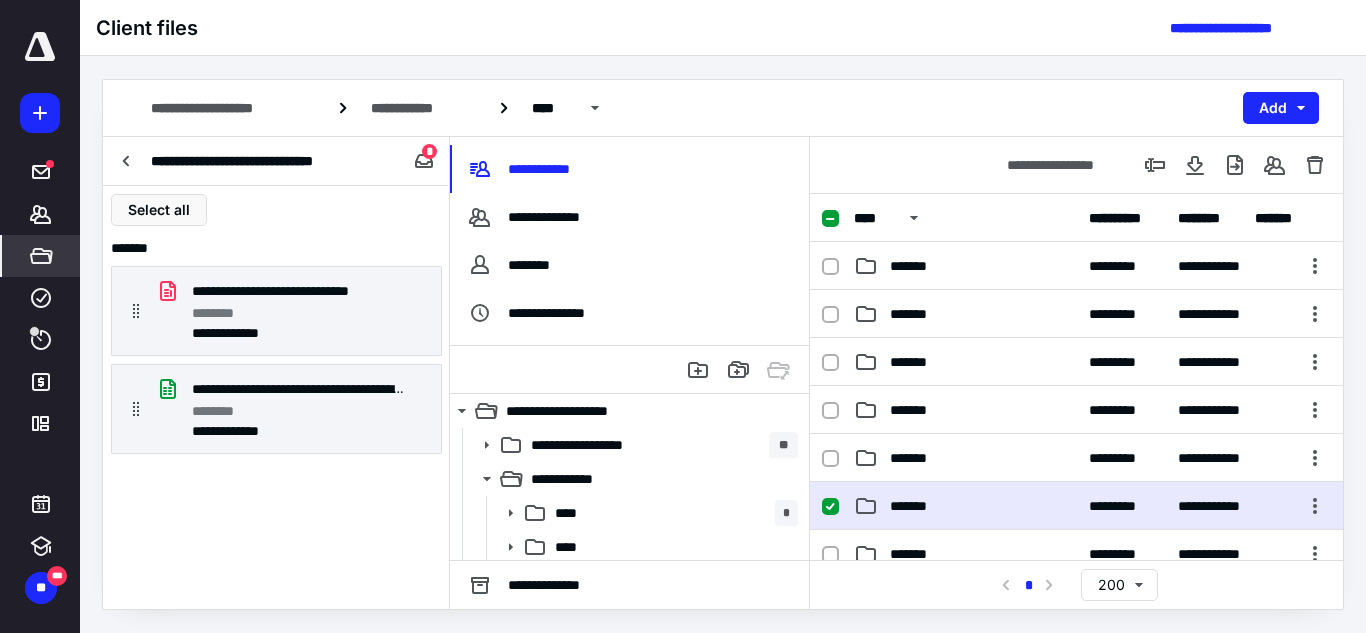 click on "*******" at bounding box center (965, 506) 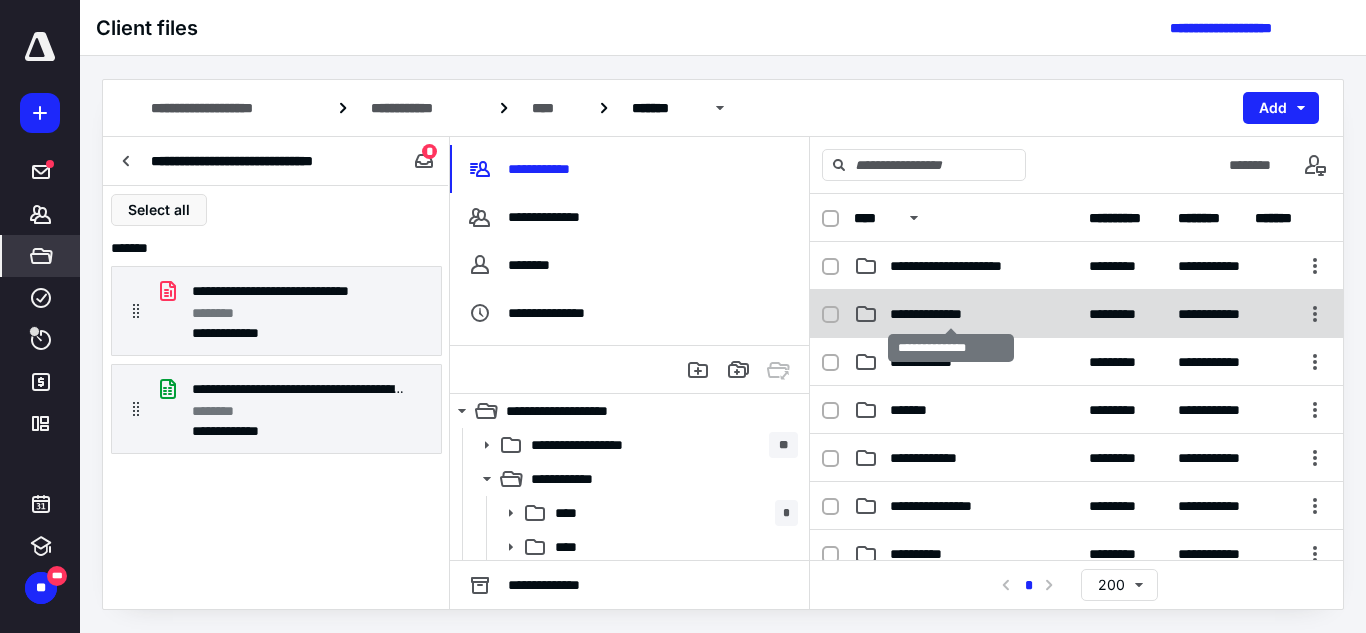 click on "**********" at bounding box center (951, 314) 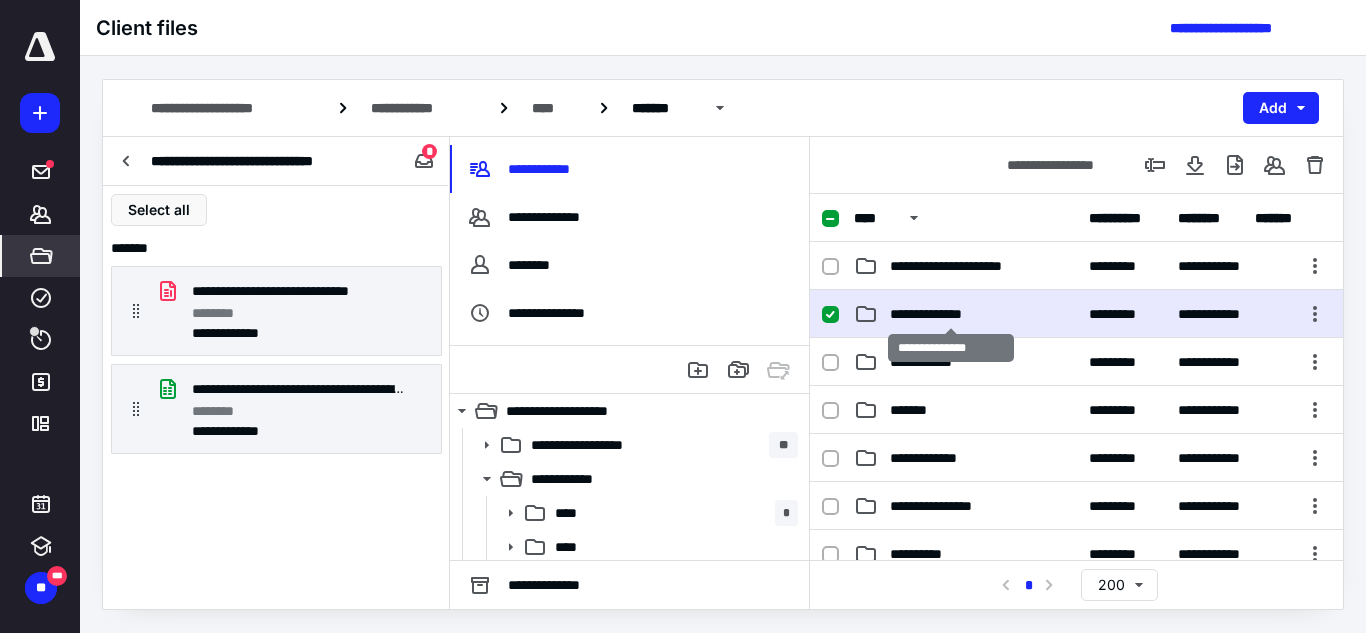 click on "**********" at bounding box center [951, 314] 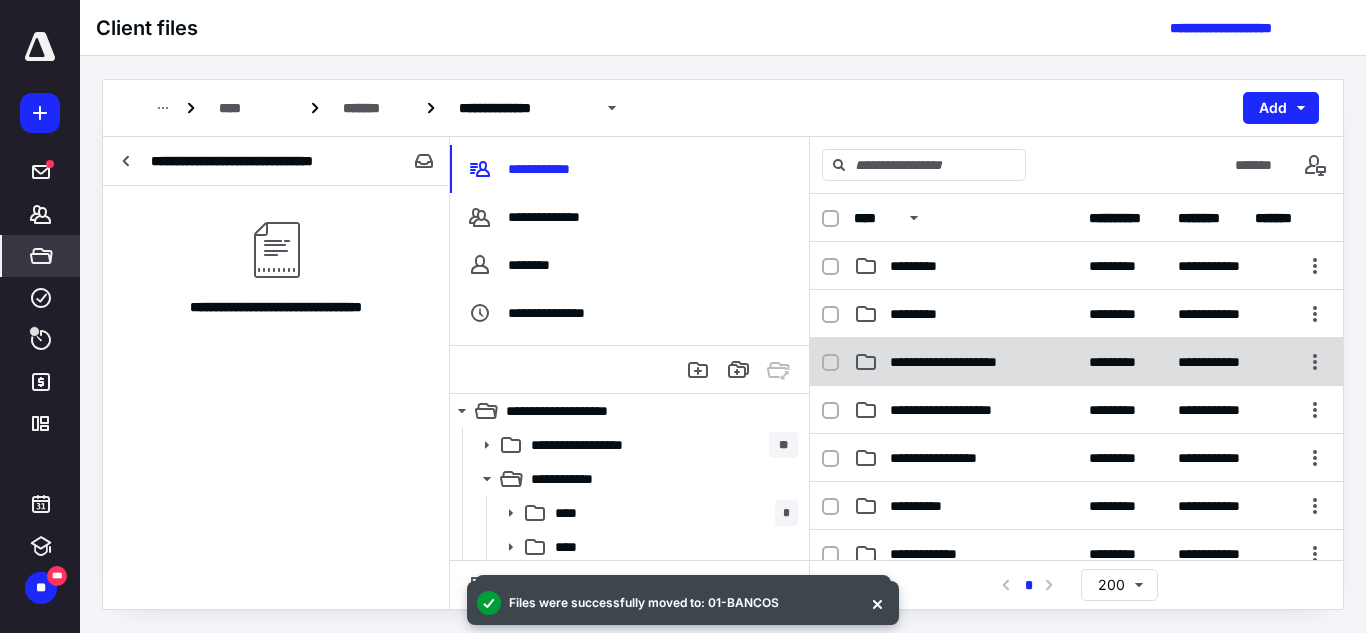 click on "**********" at bounding box center [965, 362] 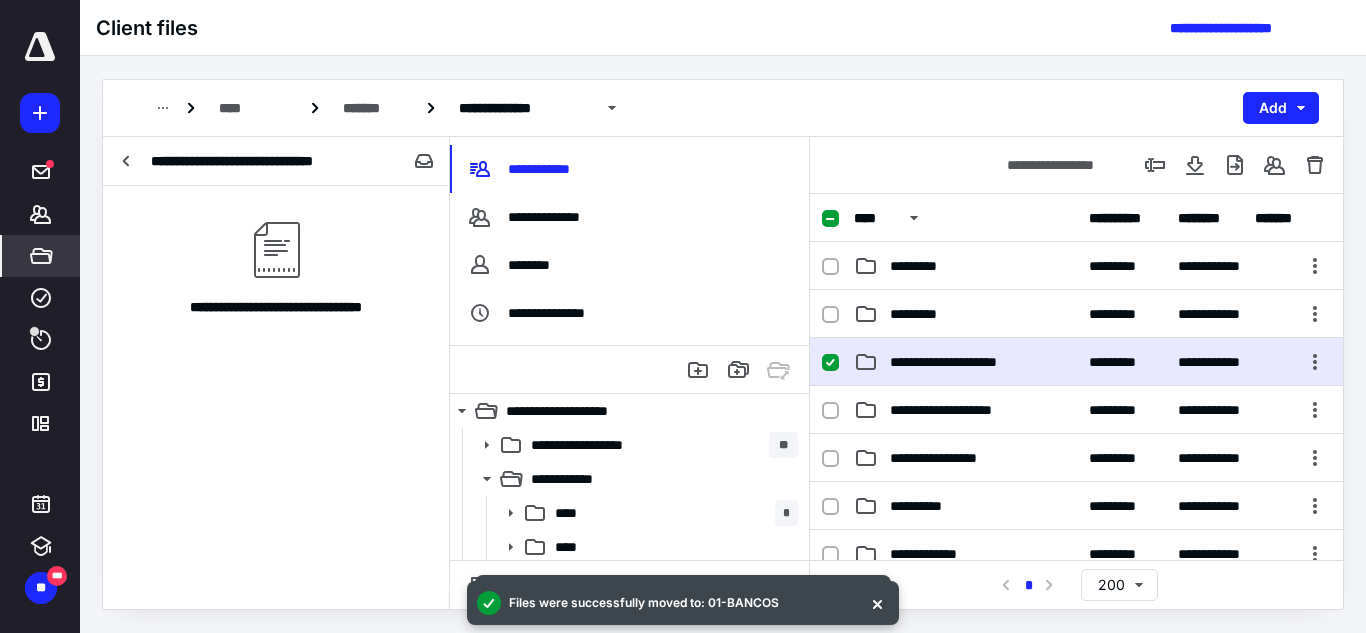 click on "**********" at bounding box center [965, 362] 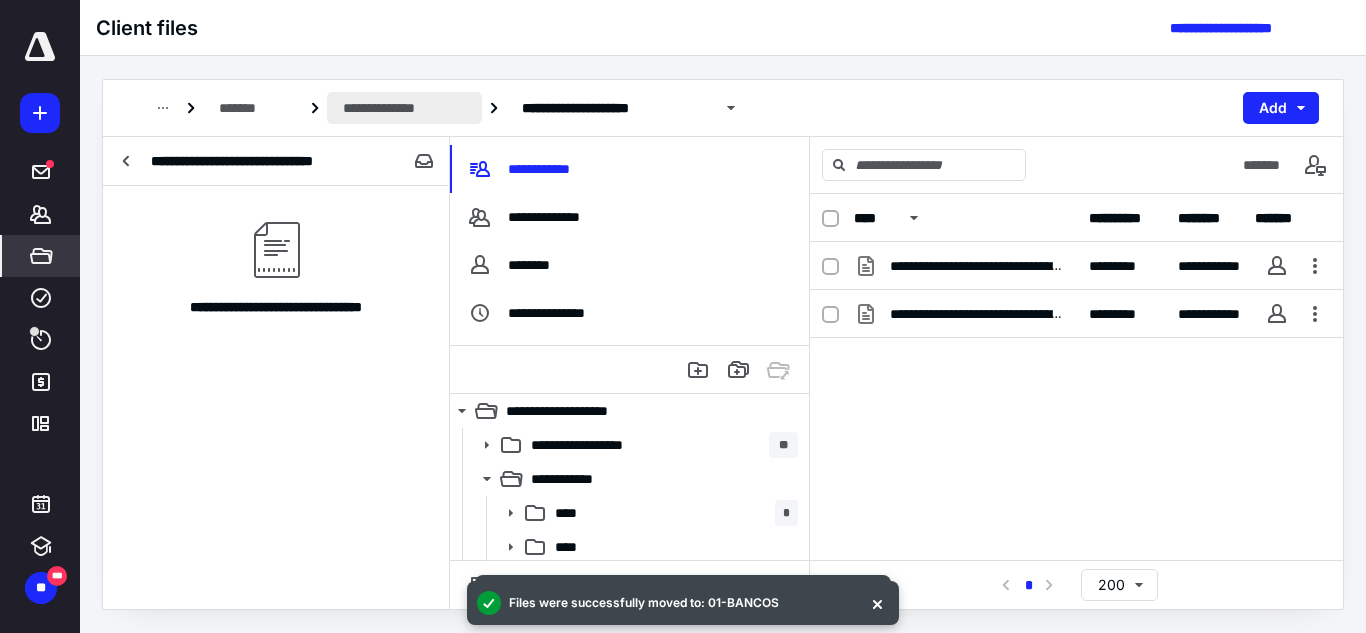 click on "**********" at bounding box center (404, 108) 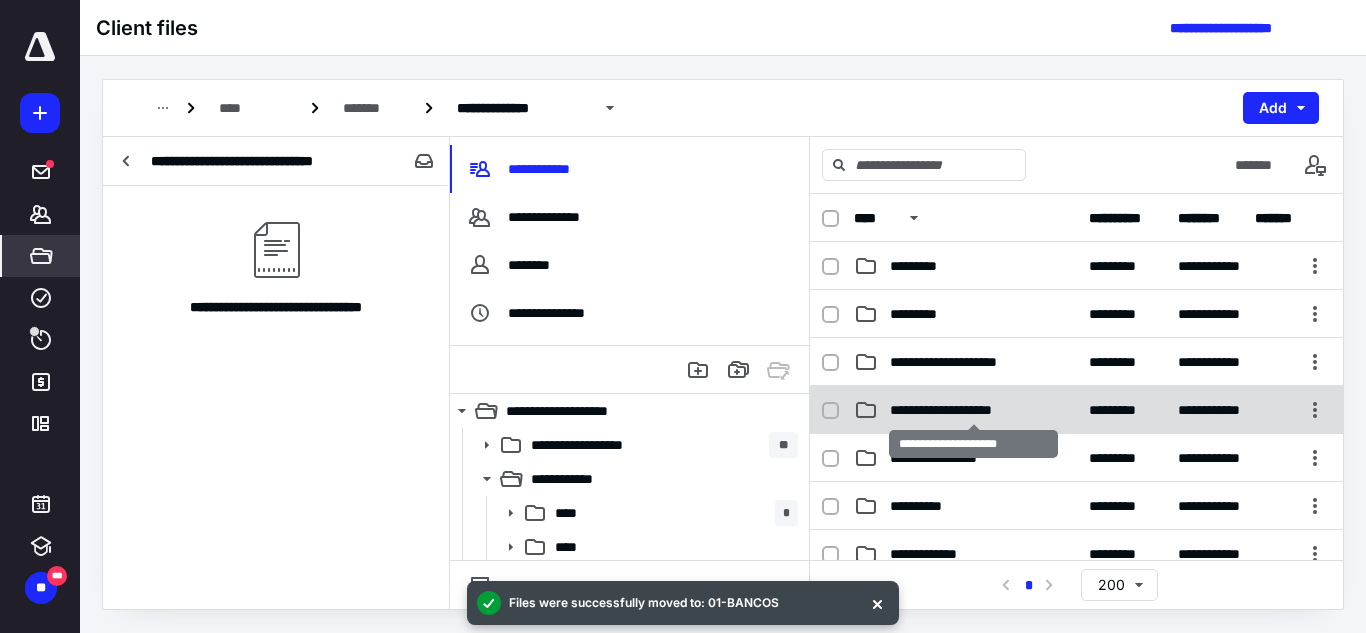 click on "**********" at bounding box center [973, 410] 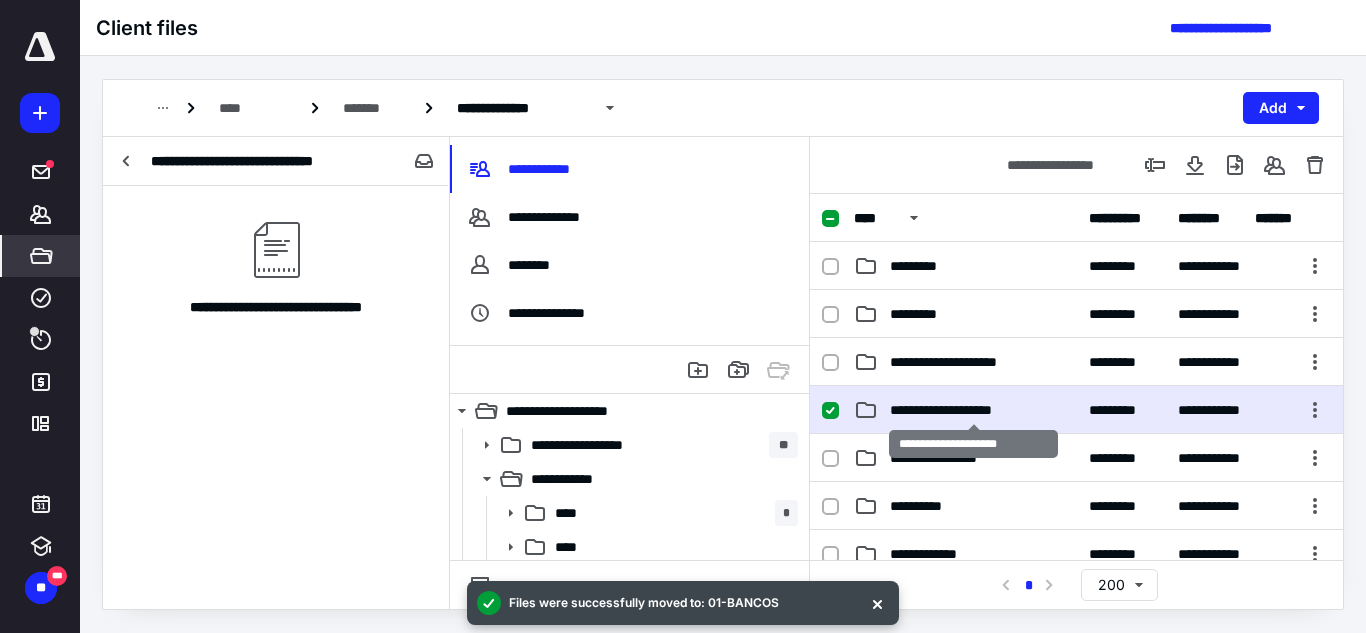 click on "**********" at bounding box center [973, 410] 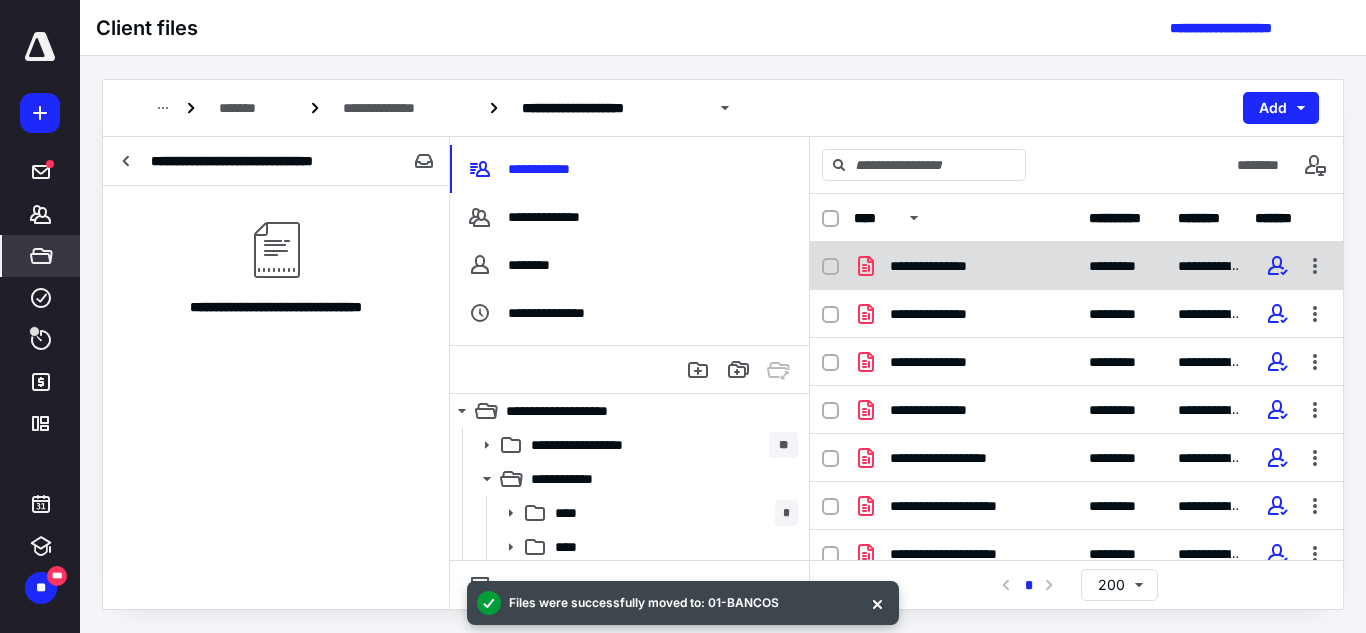 click on "**********" at bounding box center [949, 266] 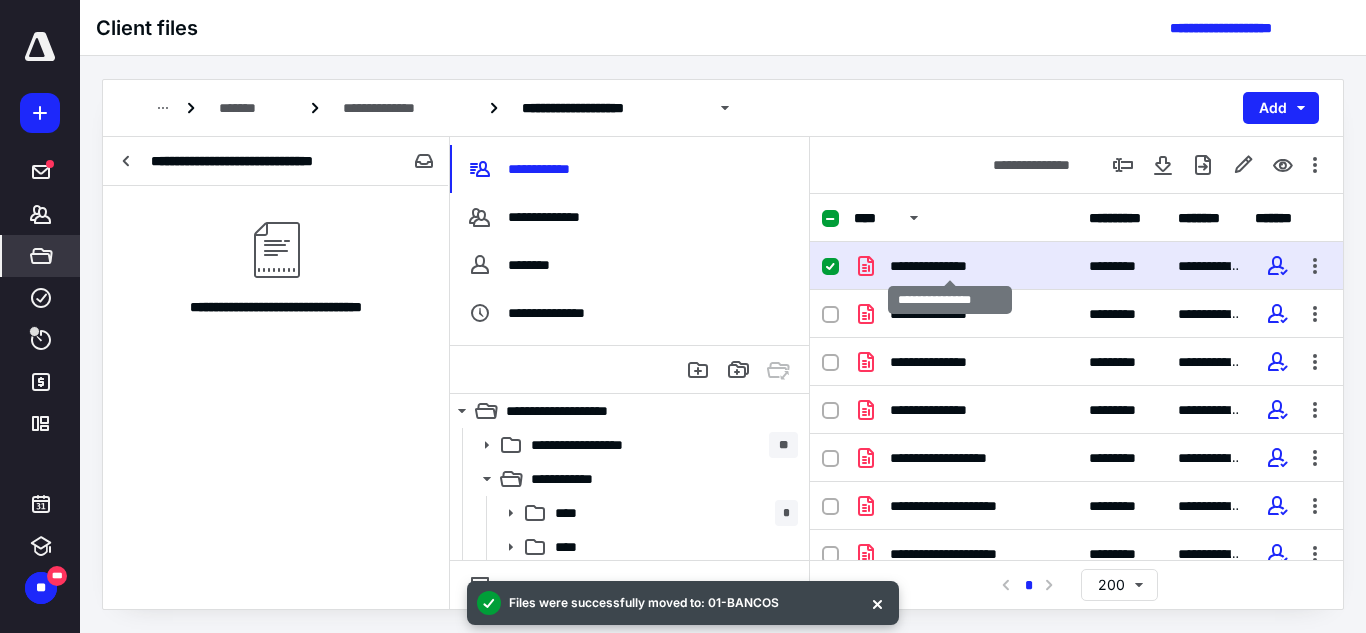click on "**********" at bounding box center [949, 266] 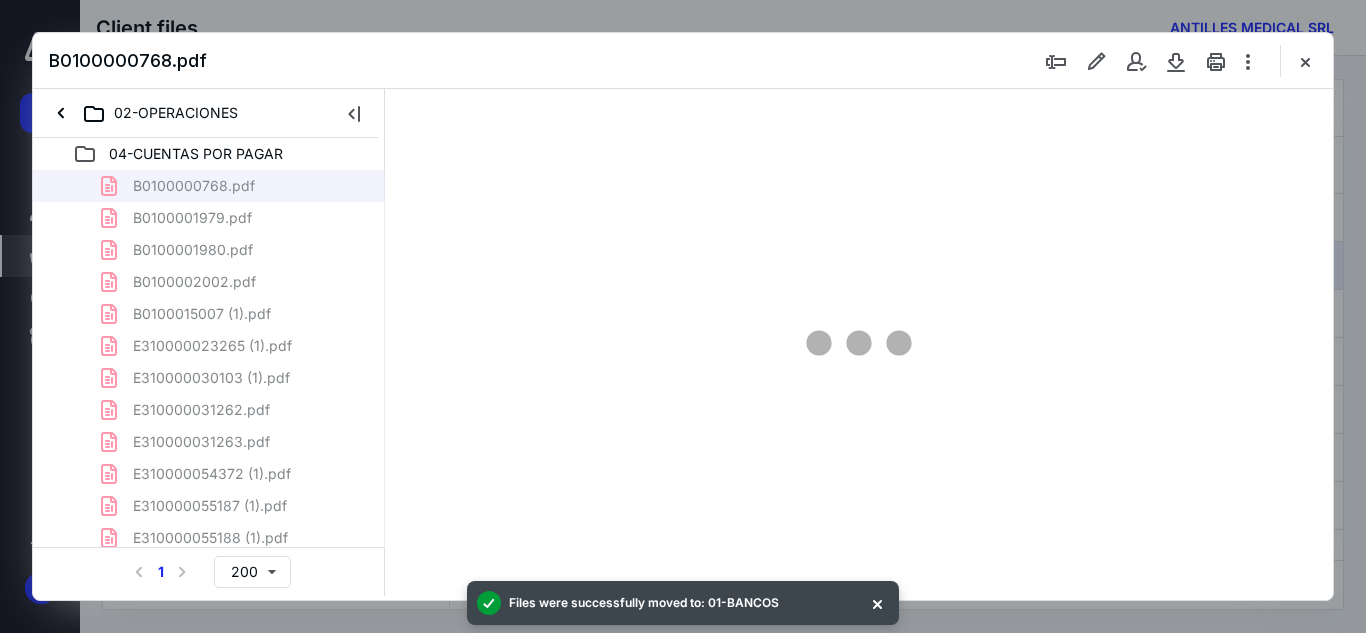 scroll, scrollTop: 0, scrollLeft: 0, axis: both 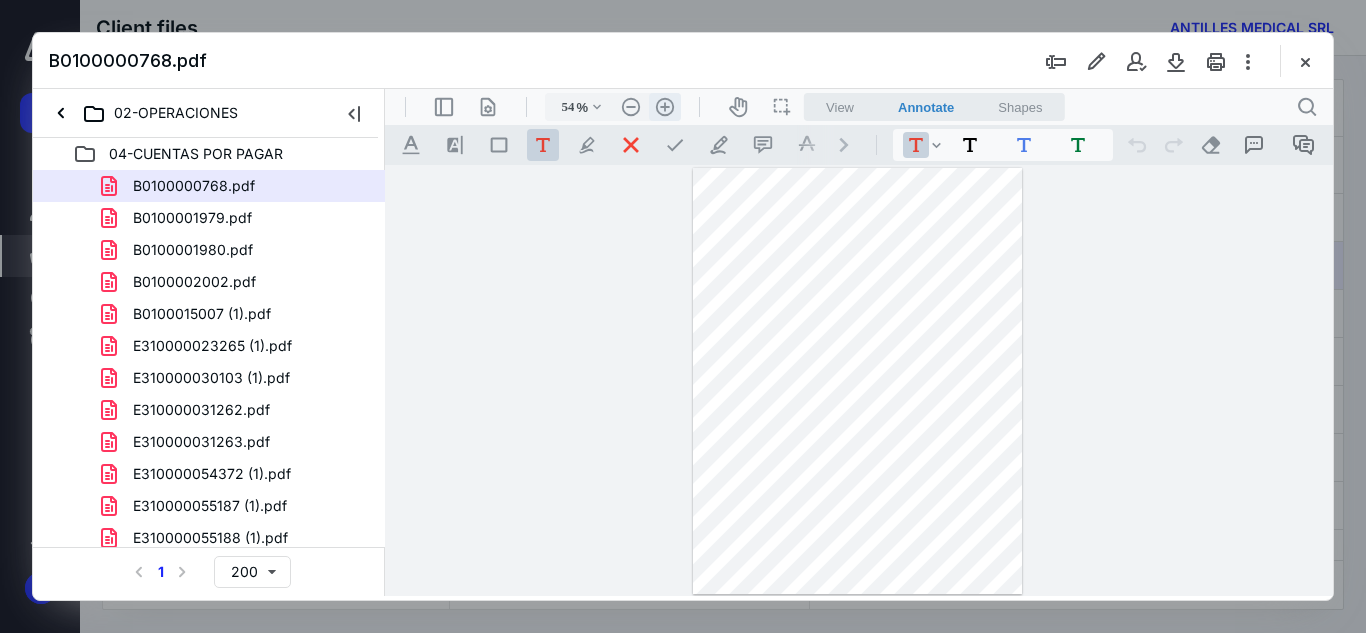 click on ".cls-1{fill:#abb0c4;} icon - header - zoom - in - line" at bounding box center (665, 107) 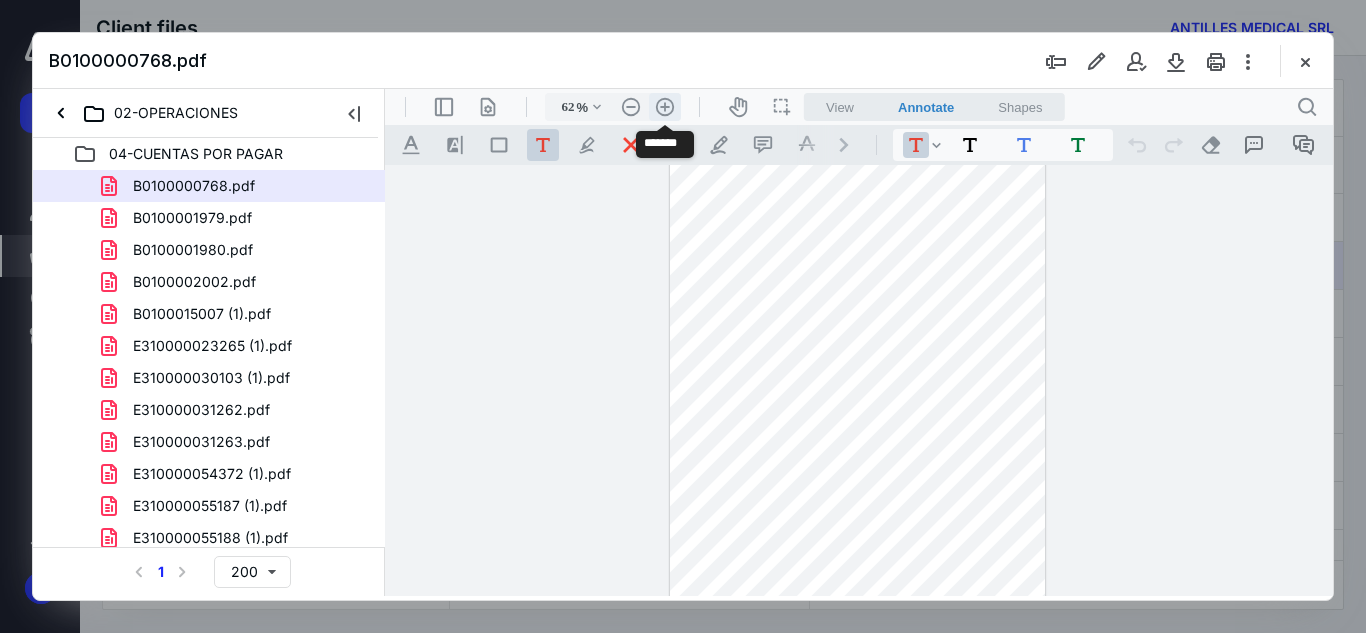 click on ".cls-1{fill:#abb0c4;} icon - header - zoom - in - line" at bounding box center (665, 107) 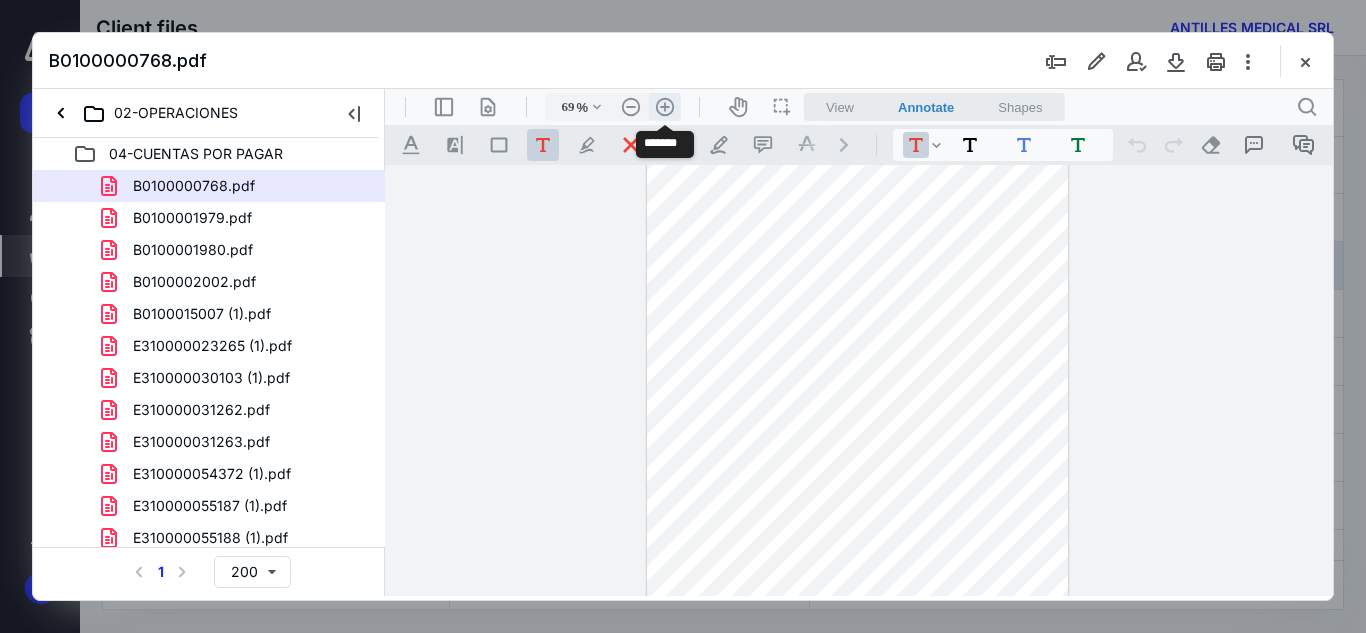 click on ".cls-1{fill:#abb0c4;} icon - header - zoom - in - line" at bounding box center [665, 107] 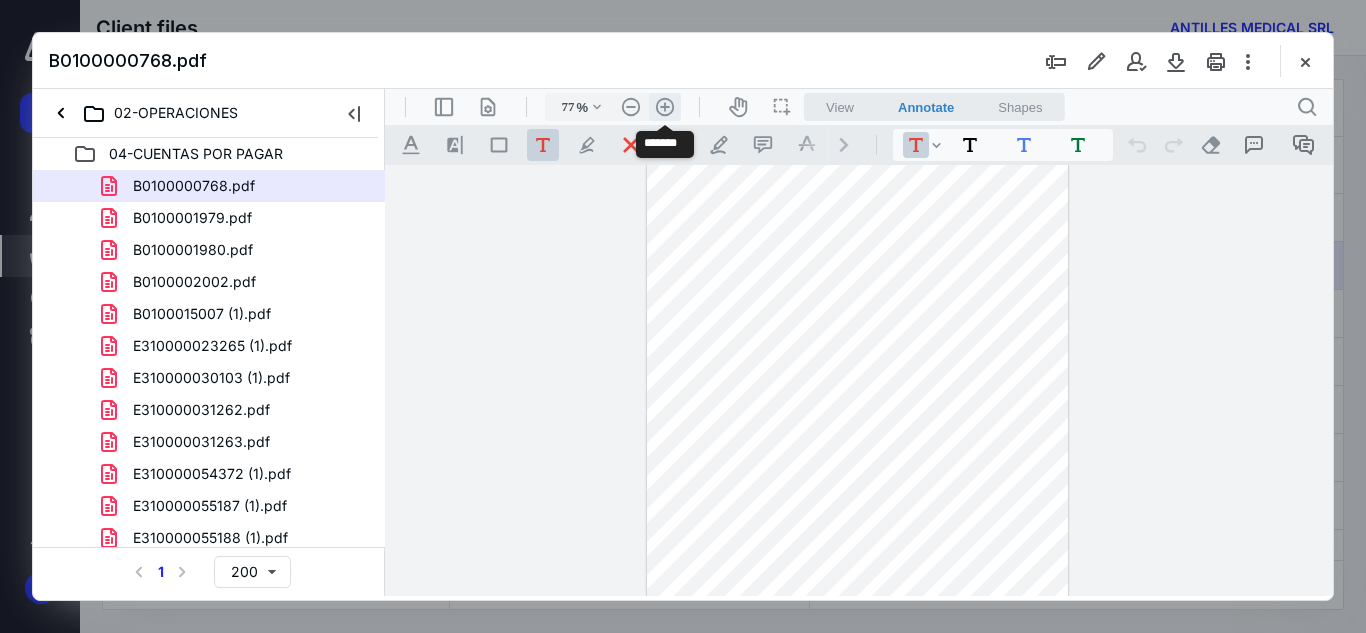 click on ".cls-1{fill:#abb0c4;} icon - header - zoom - in - line" at bounding box center [665, 107] 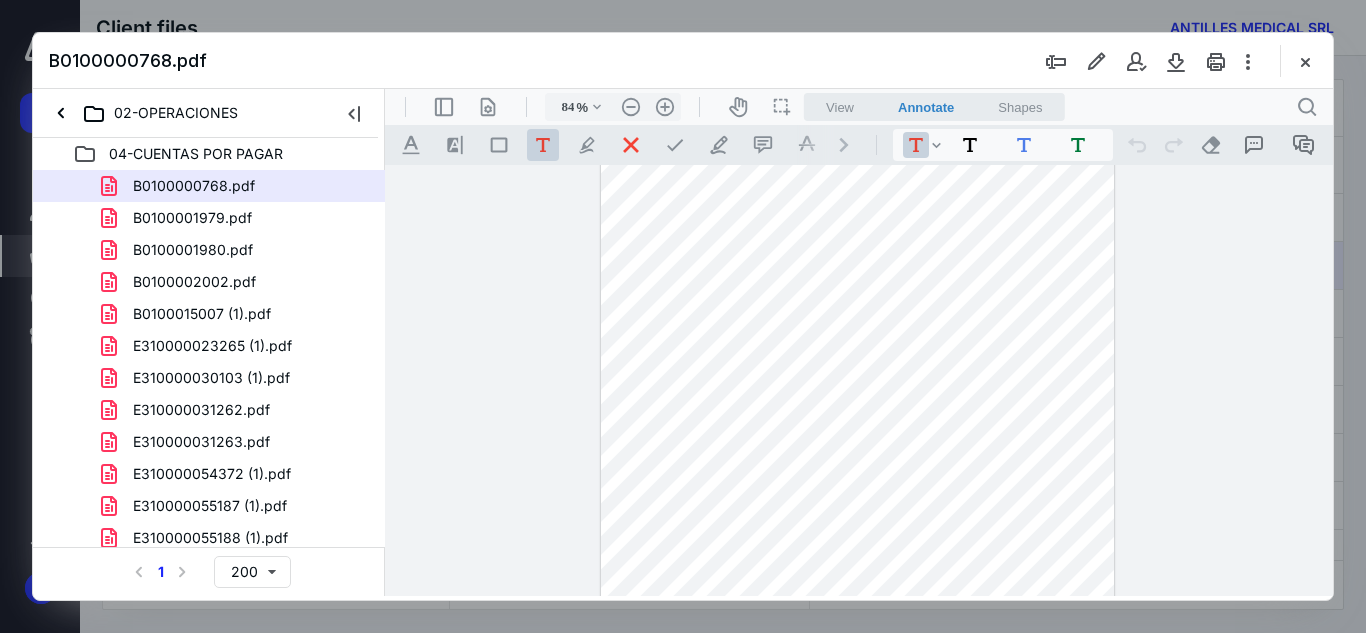 scroll, scrollTop: 0, scrollLeft: 0, axis: both 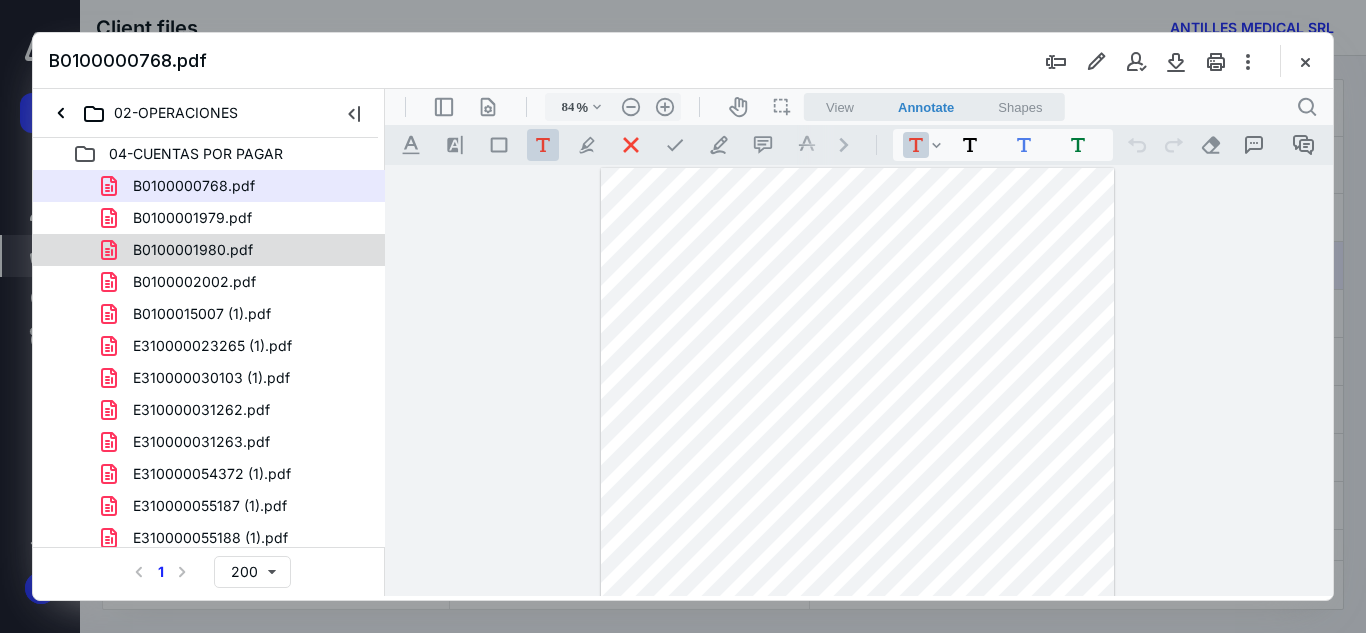 click on "B0100001980.pdf" at bounding box center (193, 250) 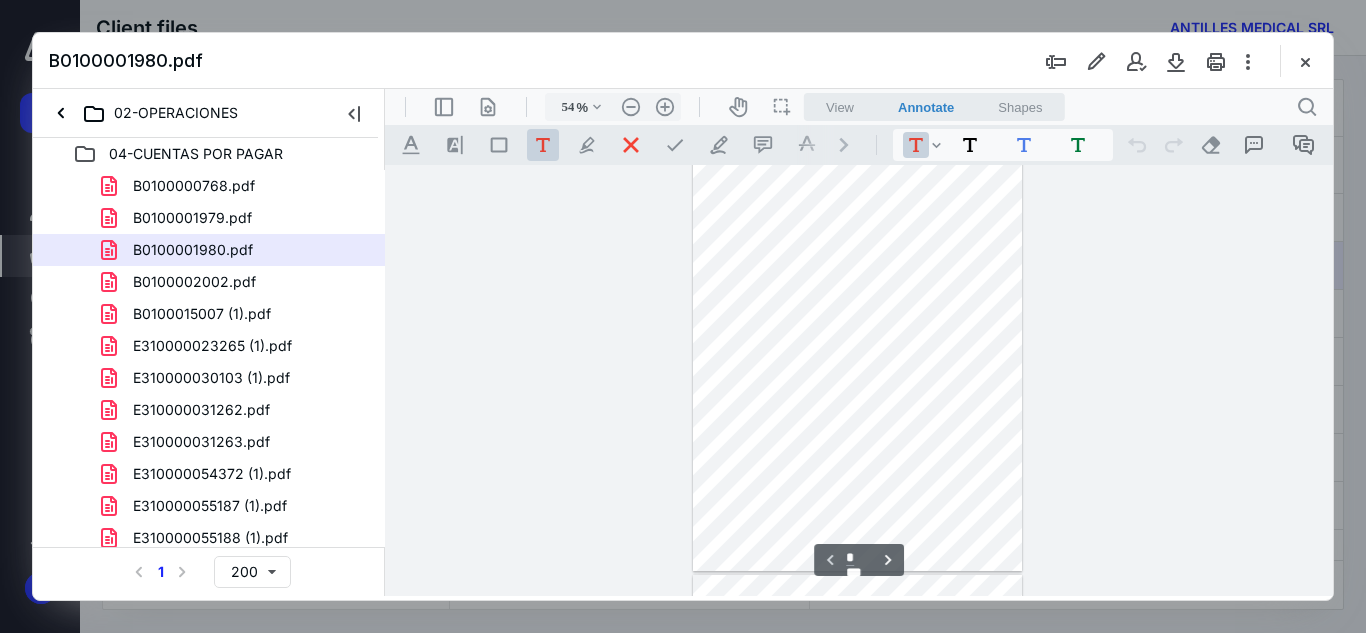 scroll, scrollTop: 0, scrollLeft: 0, axis: both 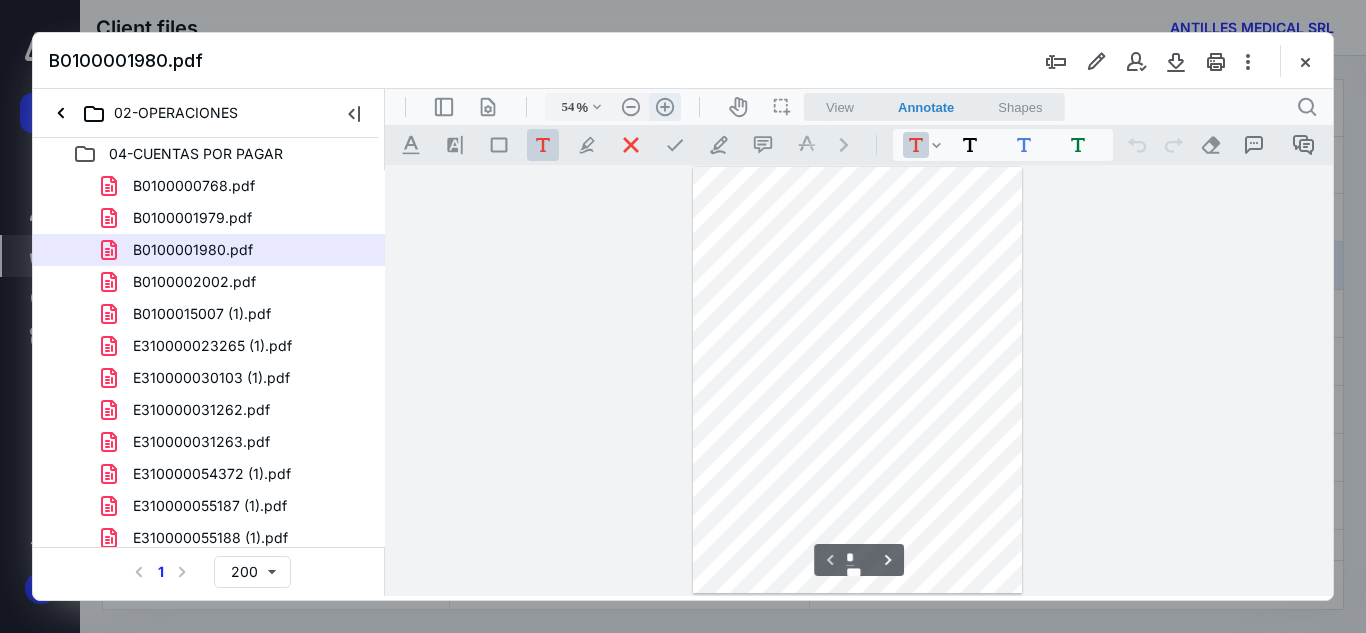click on ".cls-1{fill:#abb0c4;} icon - header - zoom - in - line" at bounding box center (665, 107) 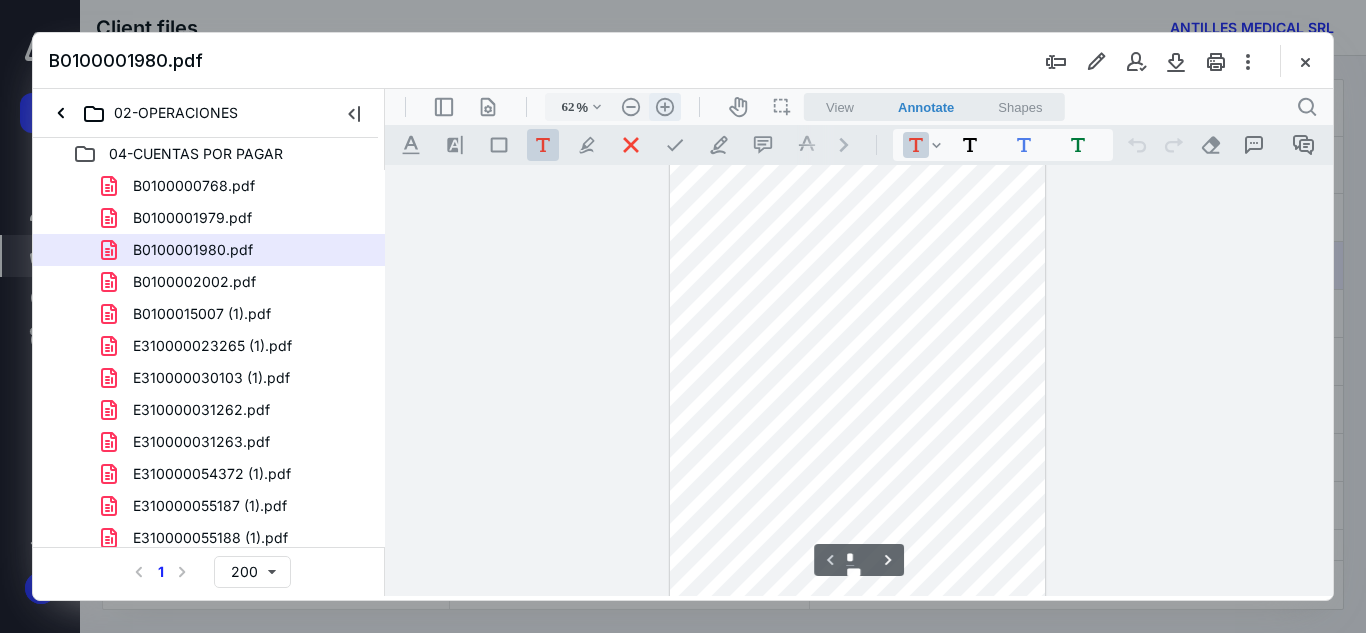 click on ".cls-1{fill:#abb0c4;} icon - header - zoom - in - line" at bounding box center (665, 107) 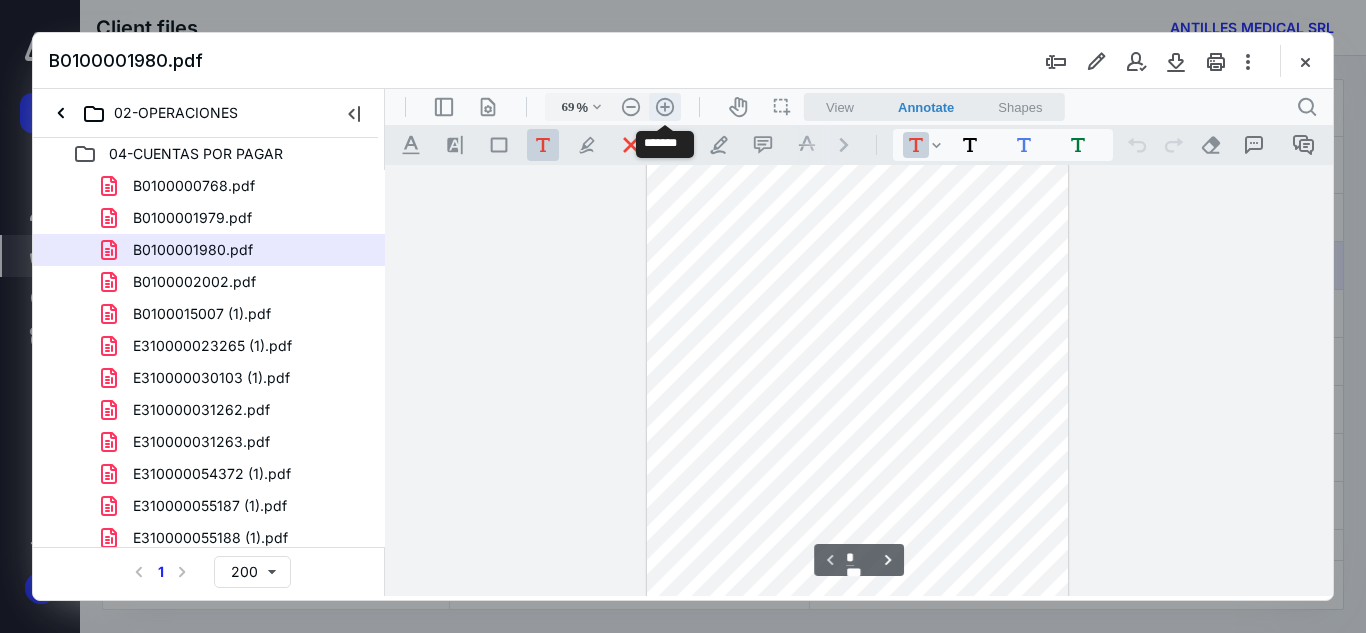 click on ".cls-1{fill:#abb0c4;} icon - header - zoom - in - line" at bounding box center [665, 107] 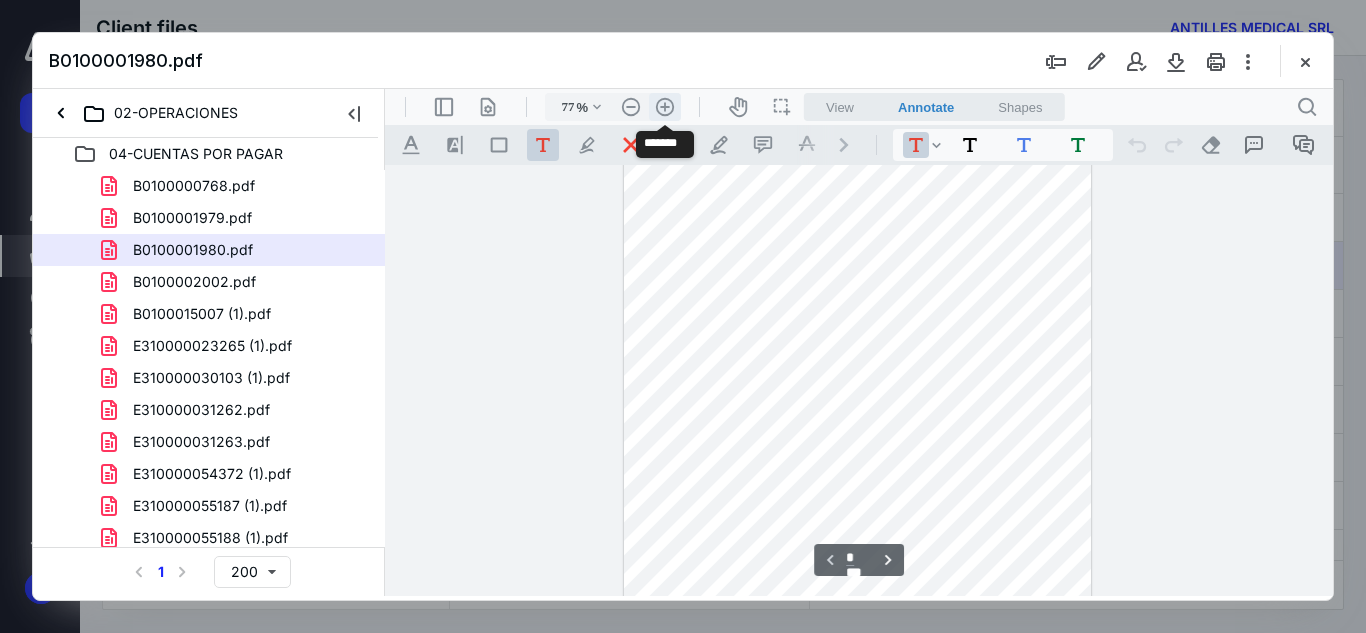 click on ".cls-1{fill:#abb0c4;} icon - header - zoom - in - line" at bounding box center [665, 107] 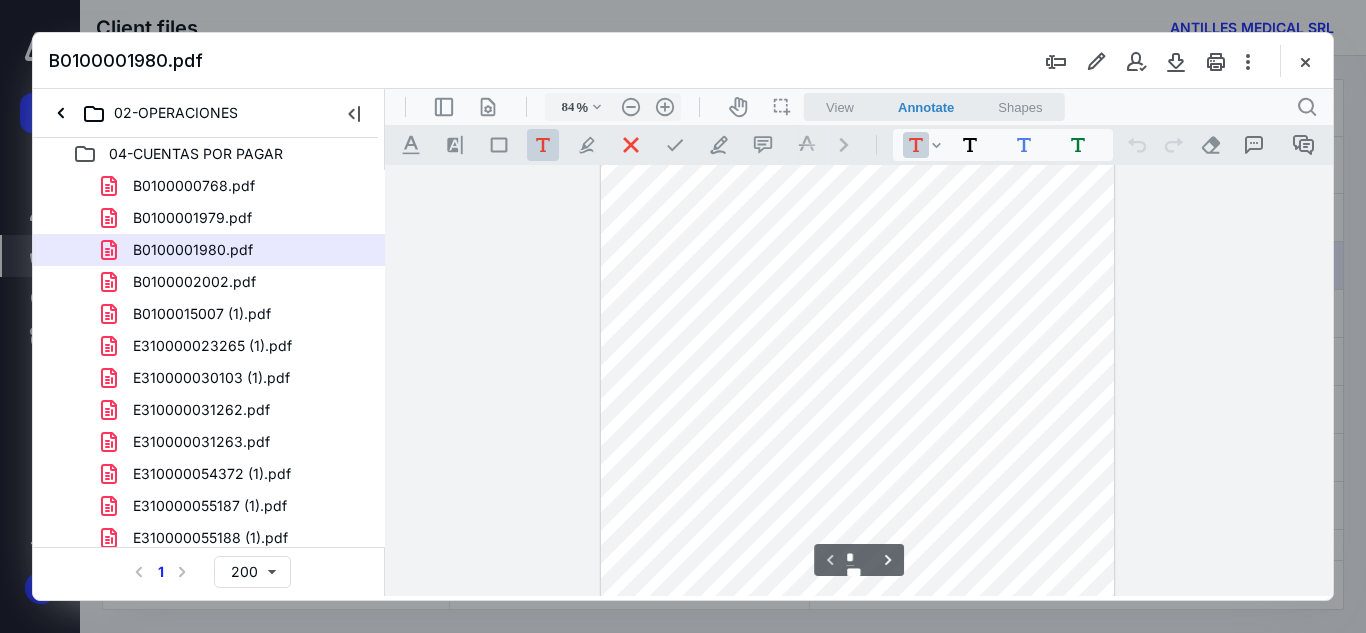 scroll, scrollTop: 0, scrollLeft: 0, axis: both 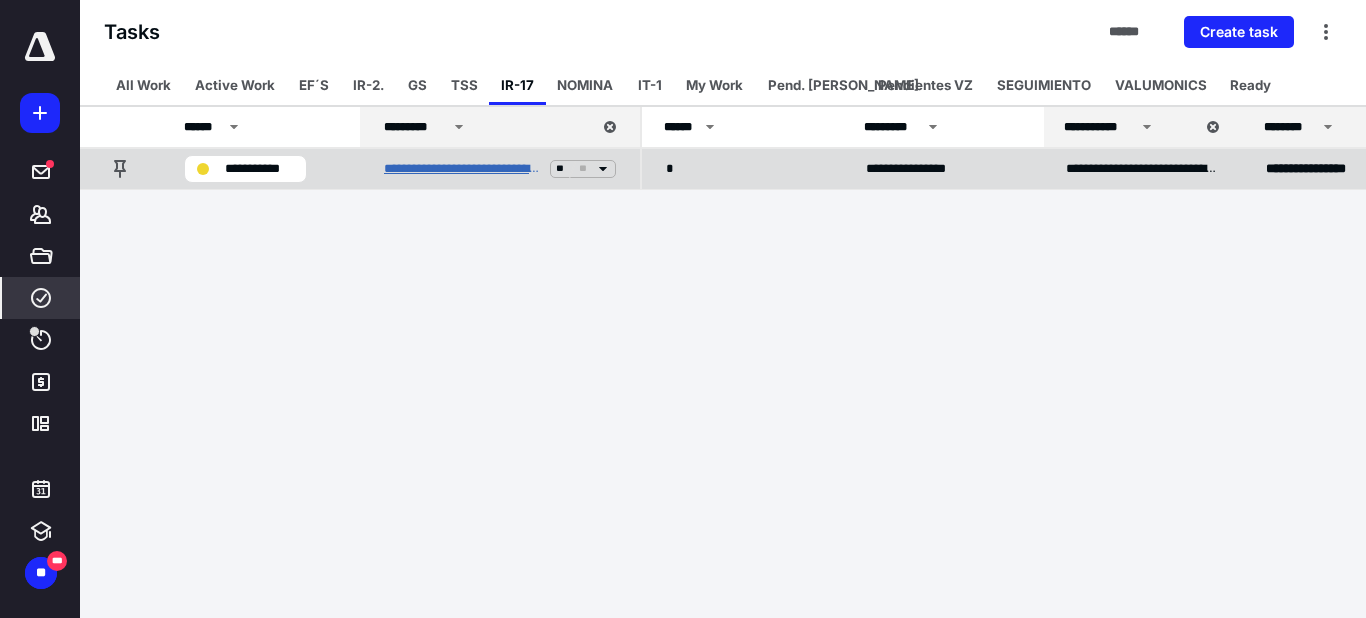 click on "**********" at bounding box center (463, 169) 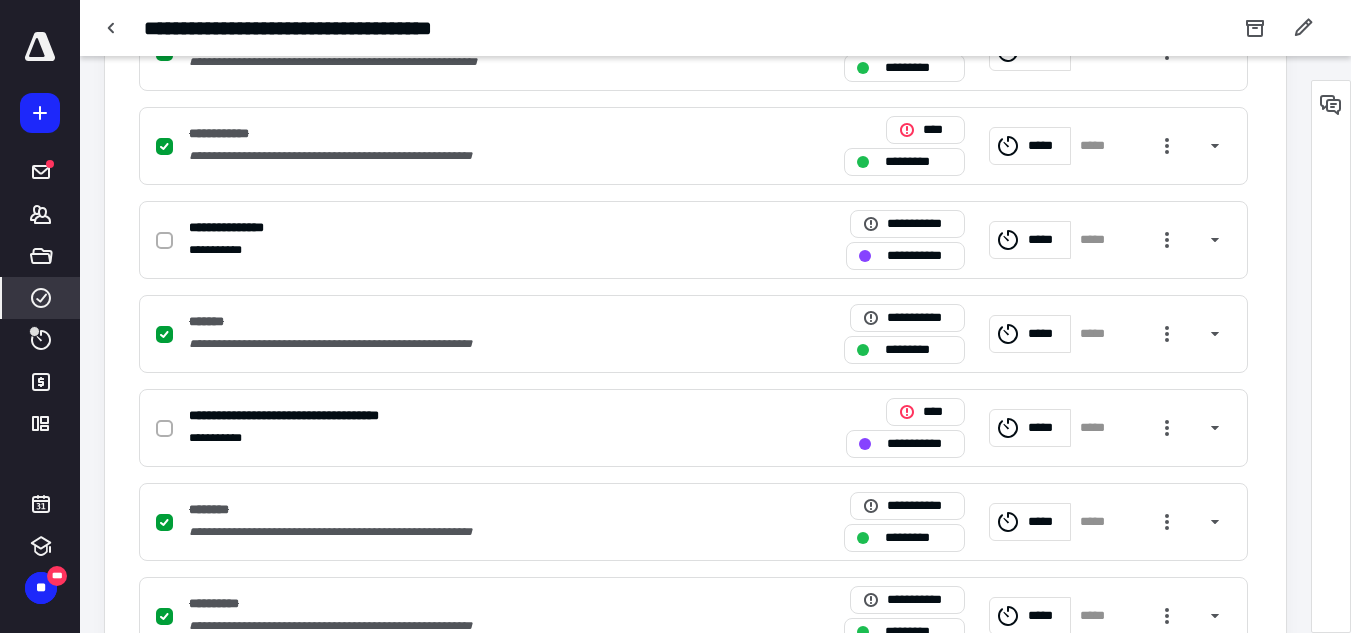 scroll, scrollTop: 900, scrollLeft: 0, axis: vertical 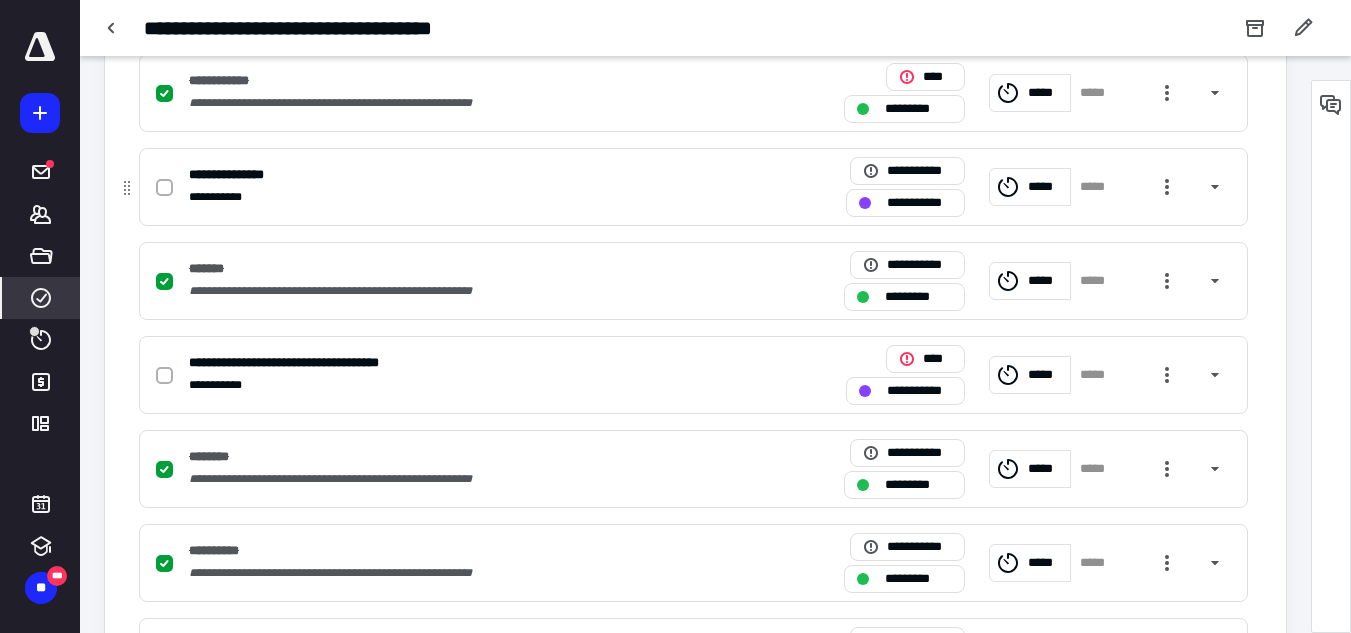 click 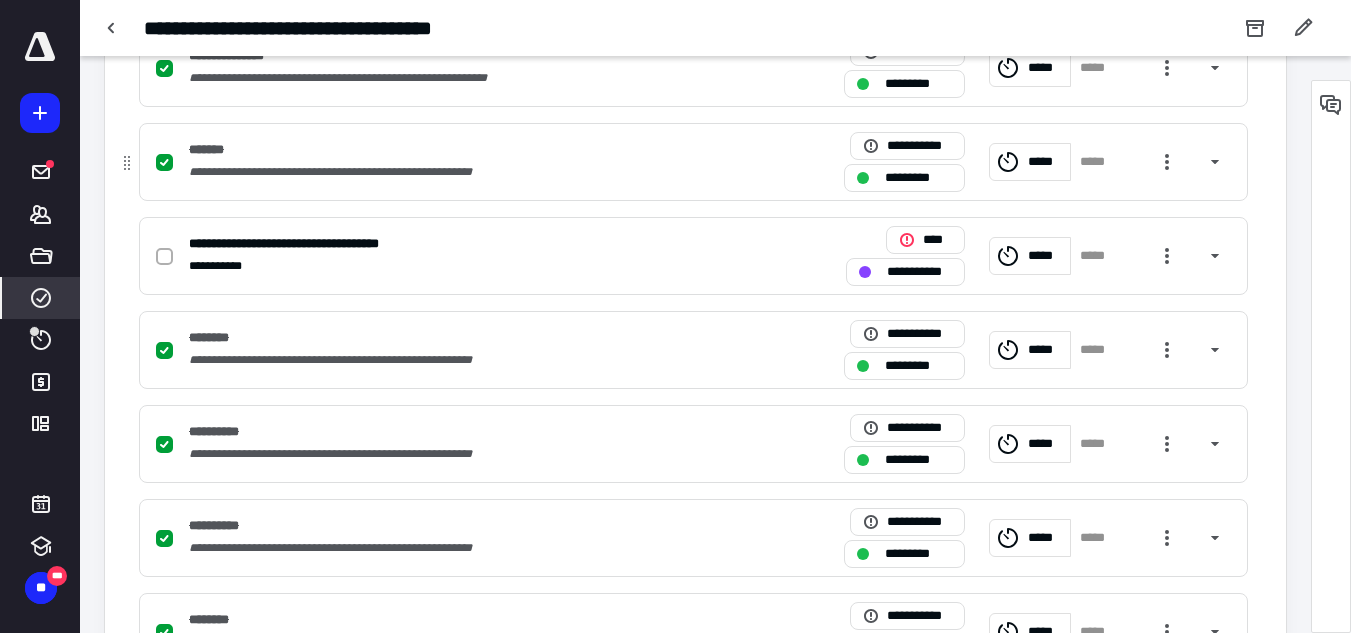 scroll, scrollTop: 1000, scrollLeft: 0, axis: vertical 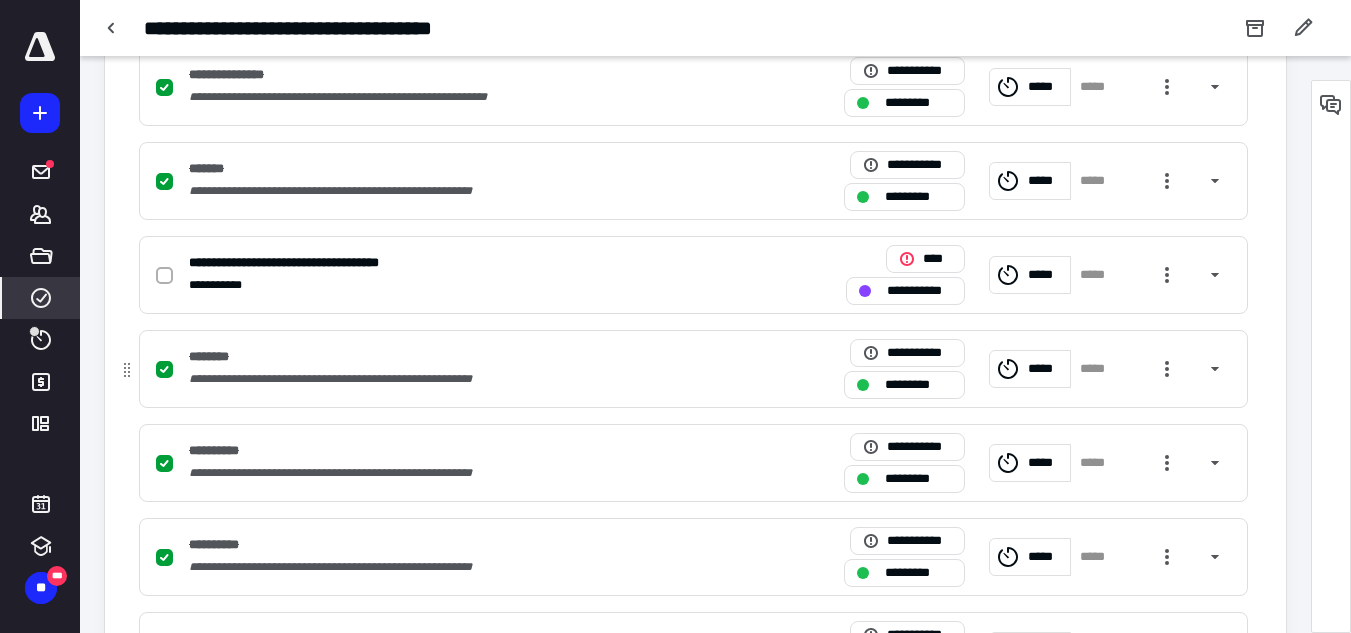 click 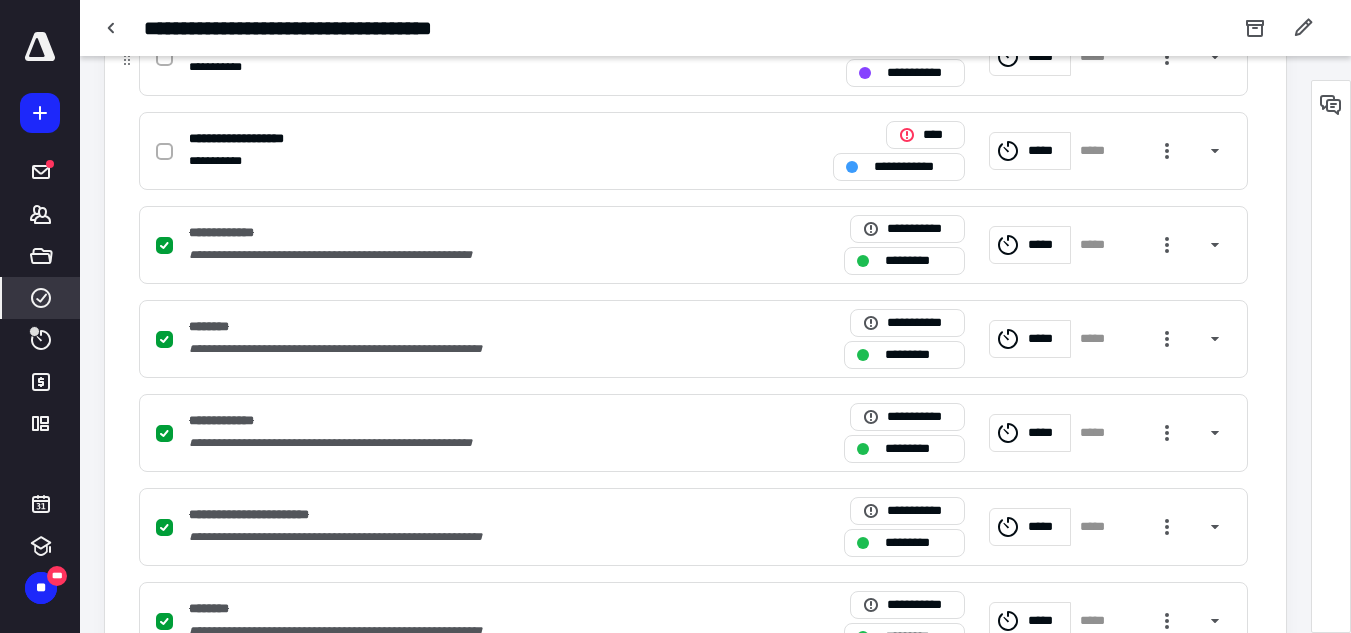 scroll, scrollTop: 5230, scrollLeft: 0, axis: vertical 